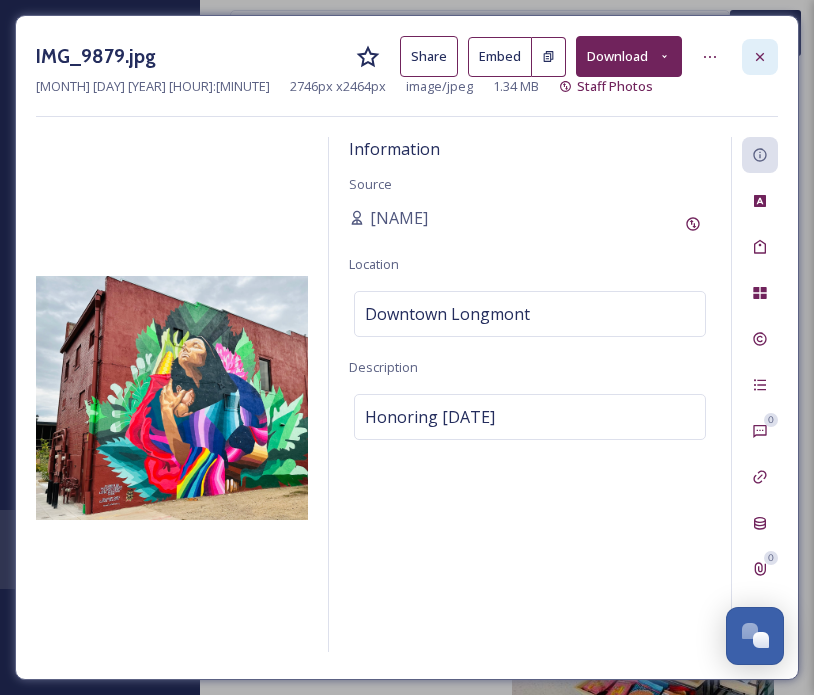 scroll, scrollTop: 2761, scrollLeft: 2, axis: both 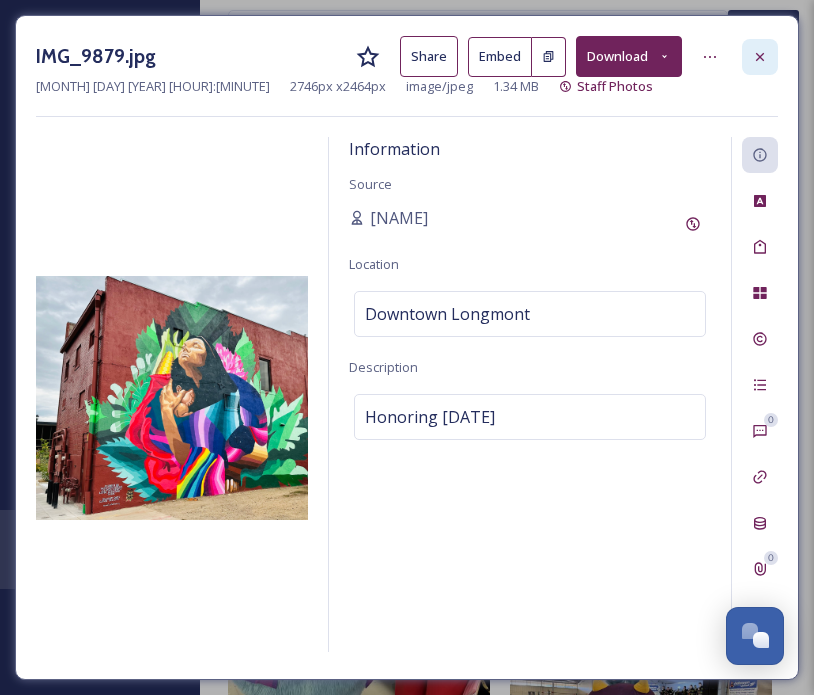 click at bounding box center [760, 57] 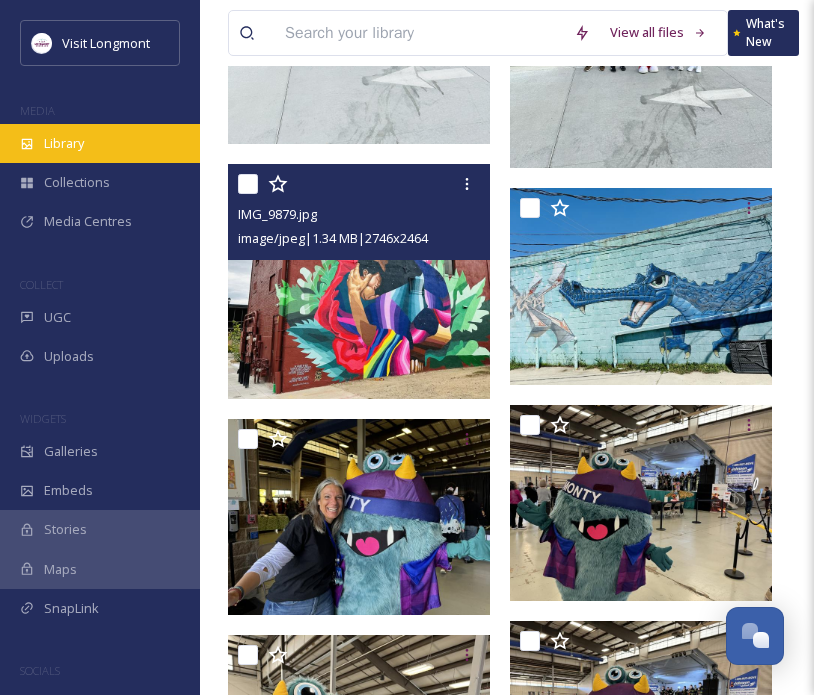 click on "Library" at bounding box center (64, 143) 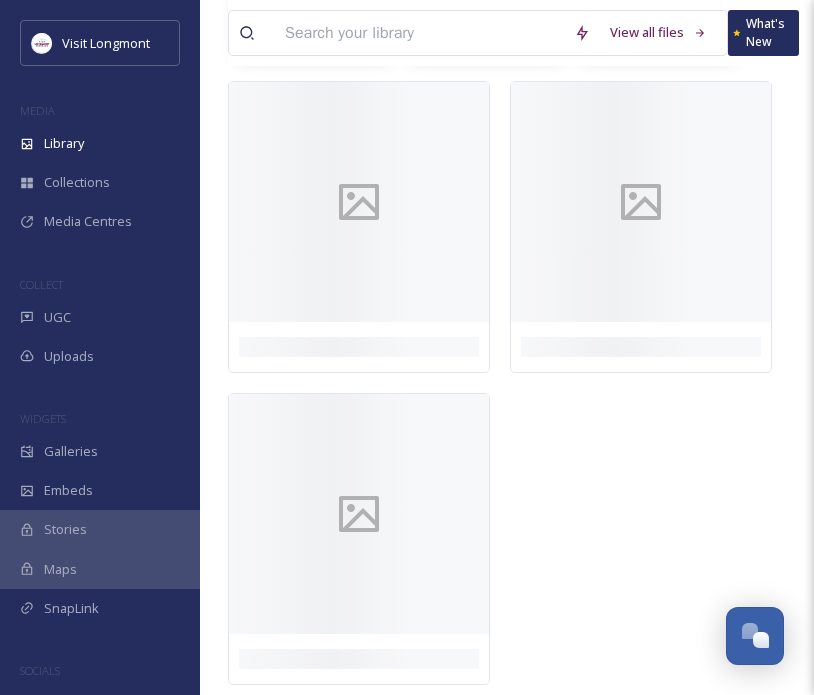 scroll, scrollTop: 0, scrollLeft: 0, axis: both 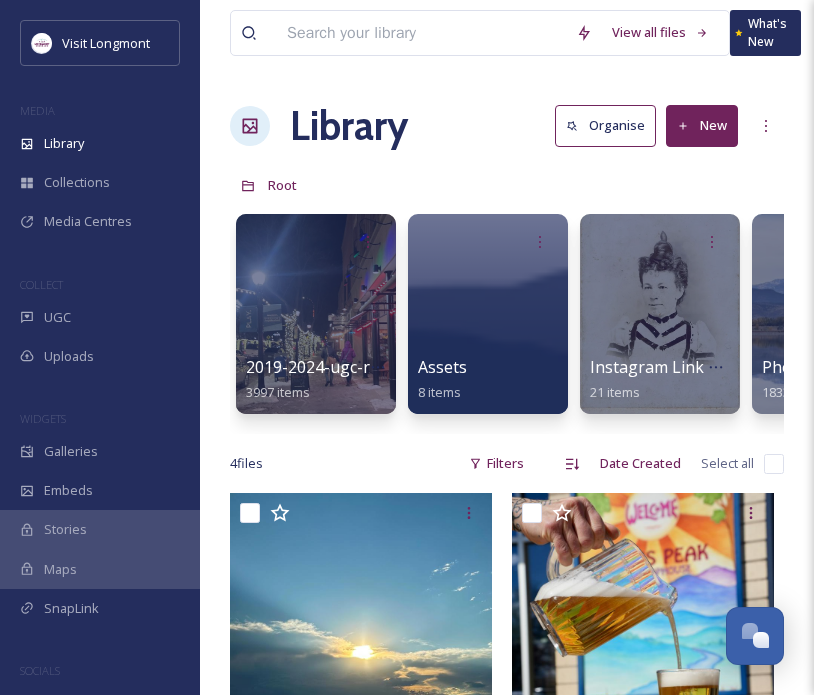 click at bounding box center [421, 33] 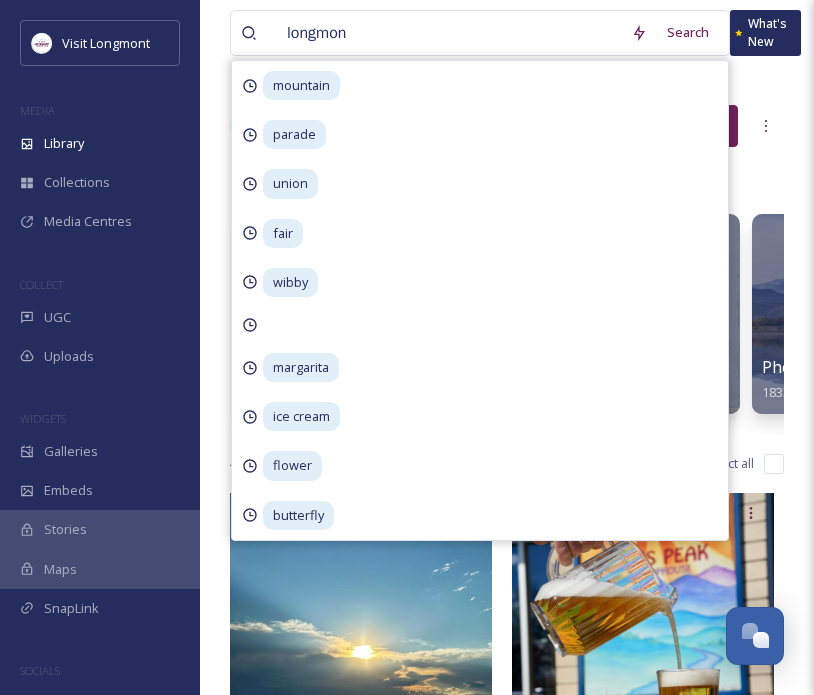type on "longmont" 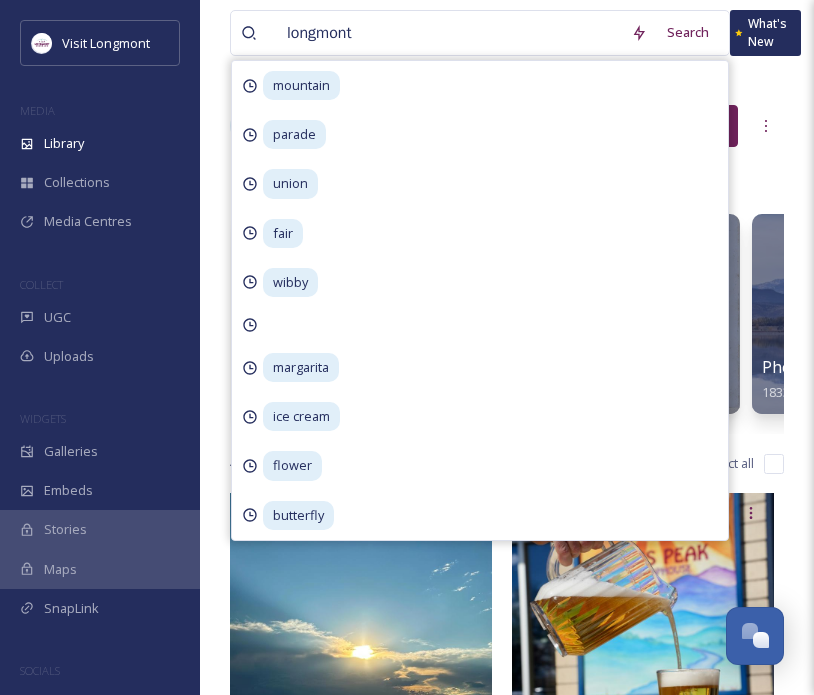 type 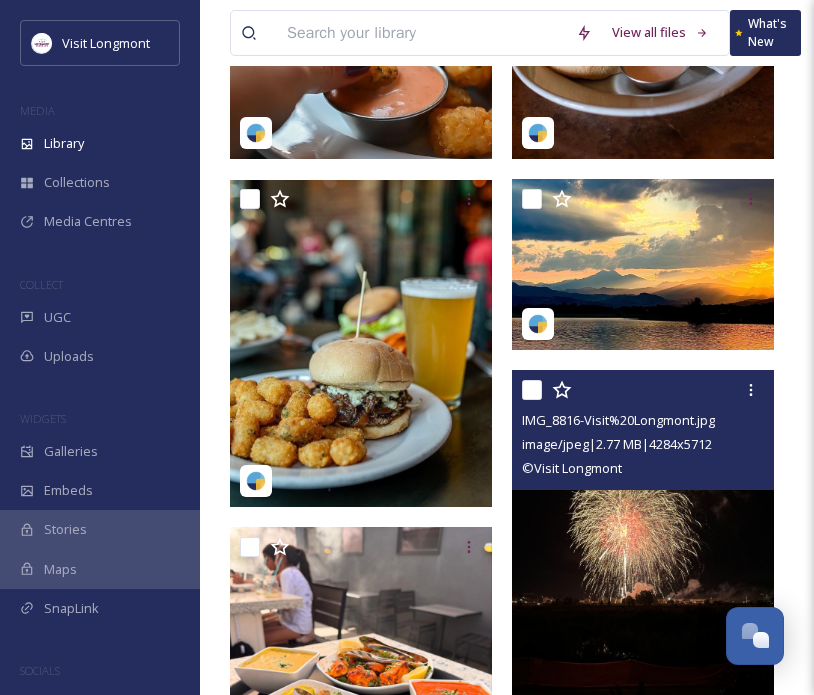 scroll, scrollTop: 824, scrollLeft: 0, axis: vertical 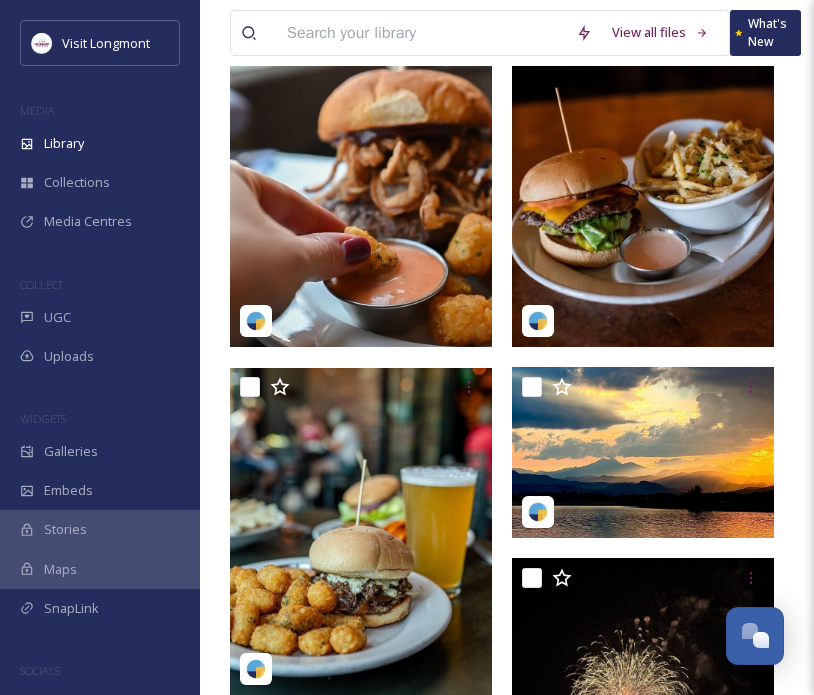 click at bounding box center (421, 33) 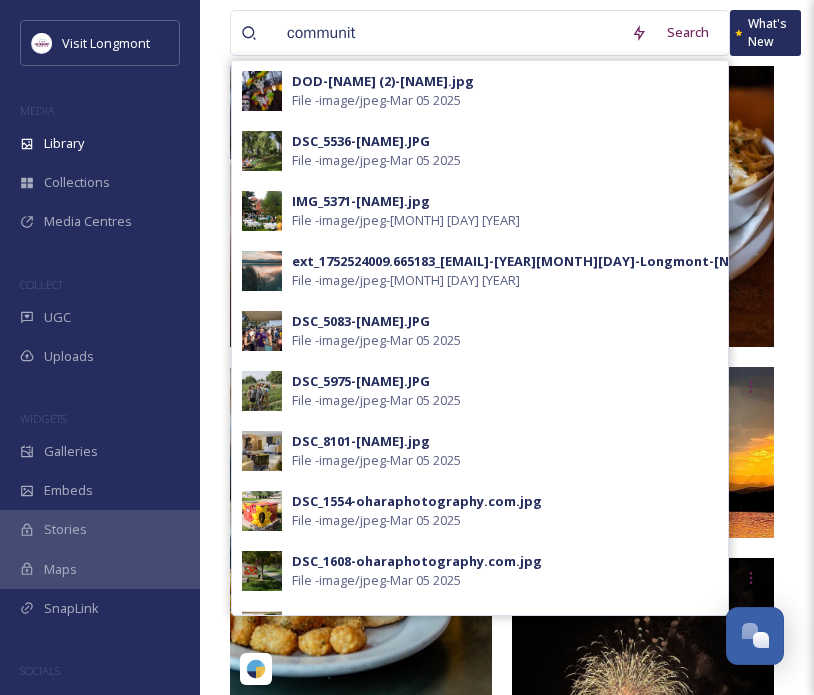 type on "community" 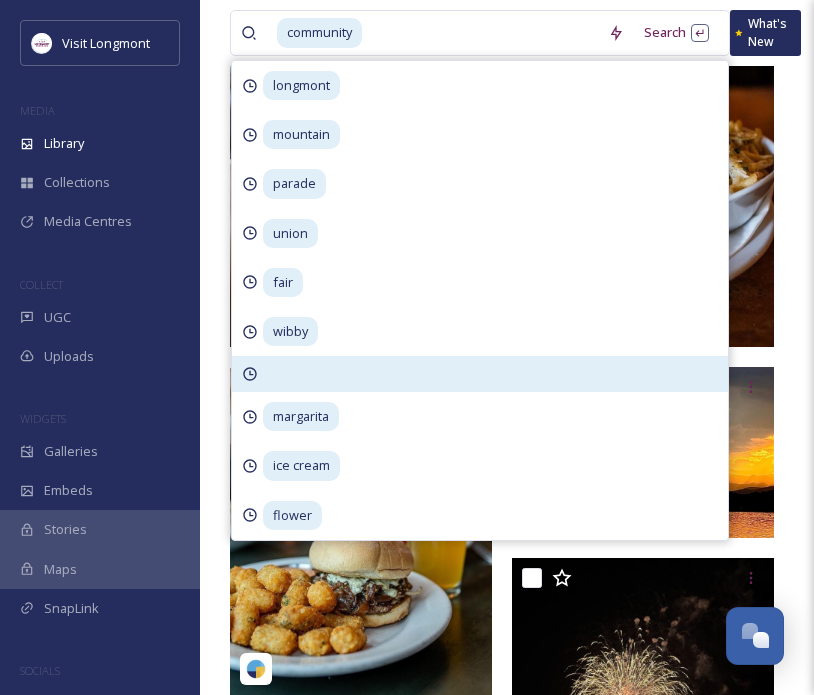 scroll, scrollTop: 0, scrollLeft: 0, axis: both 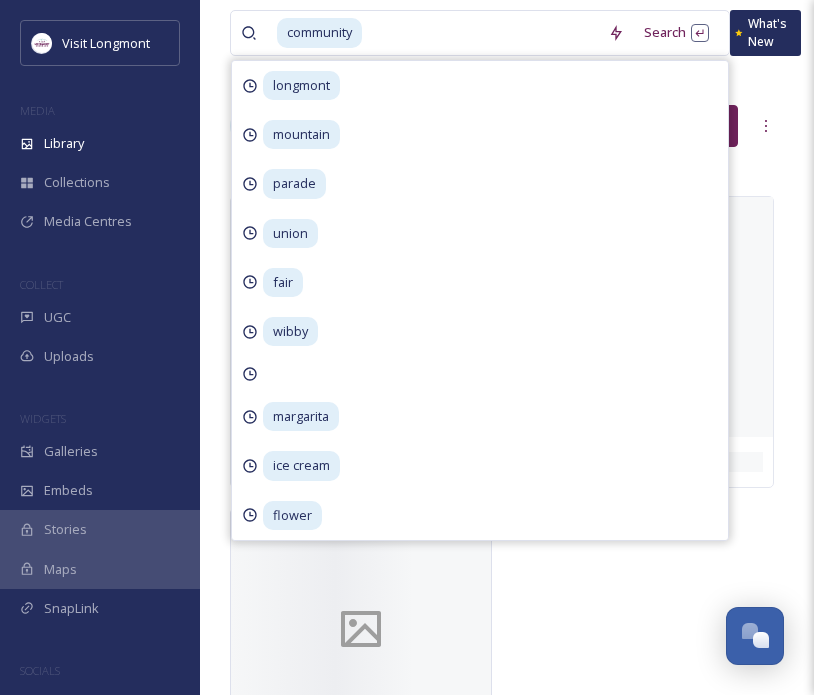 click at bounding box center (361, 629) 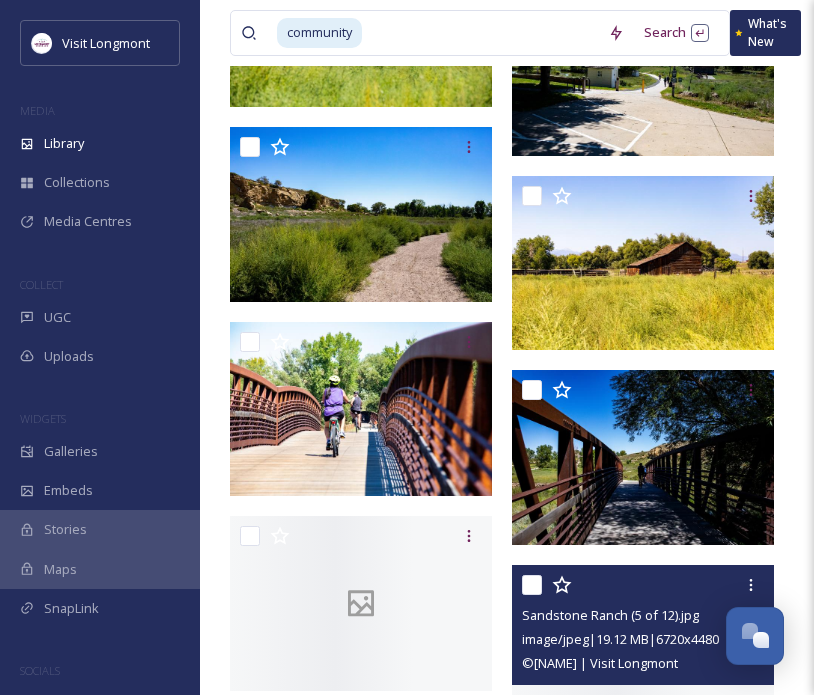 scroll, scrollTop: 2624, scrollLeft: 0, axis: vertical 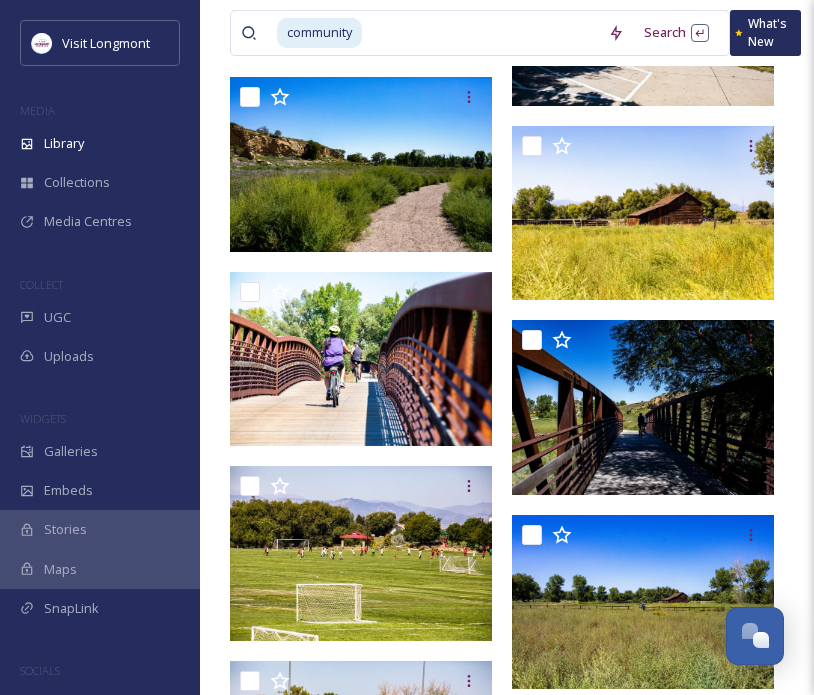 click at bounding box center [481, 33] 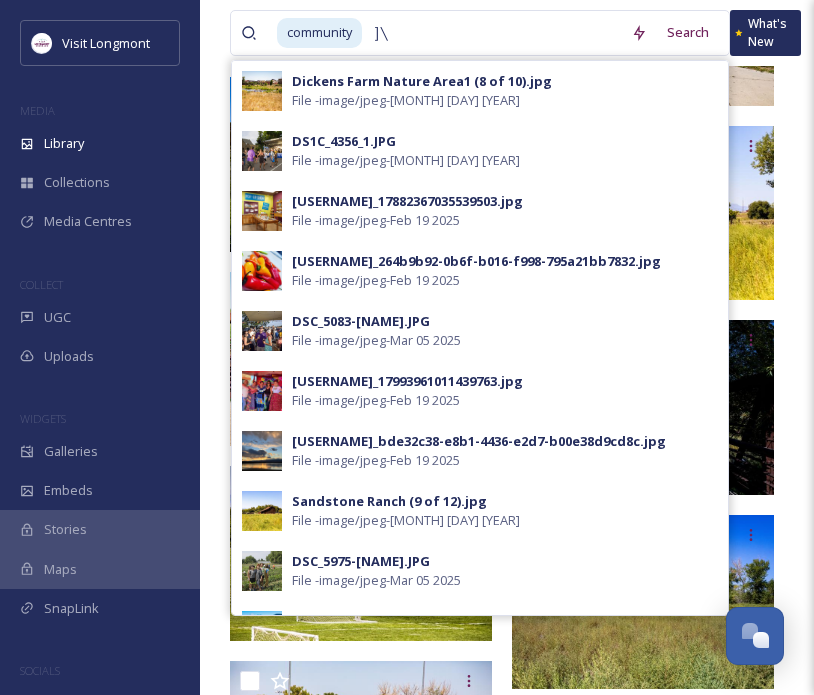 type on "]" 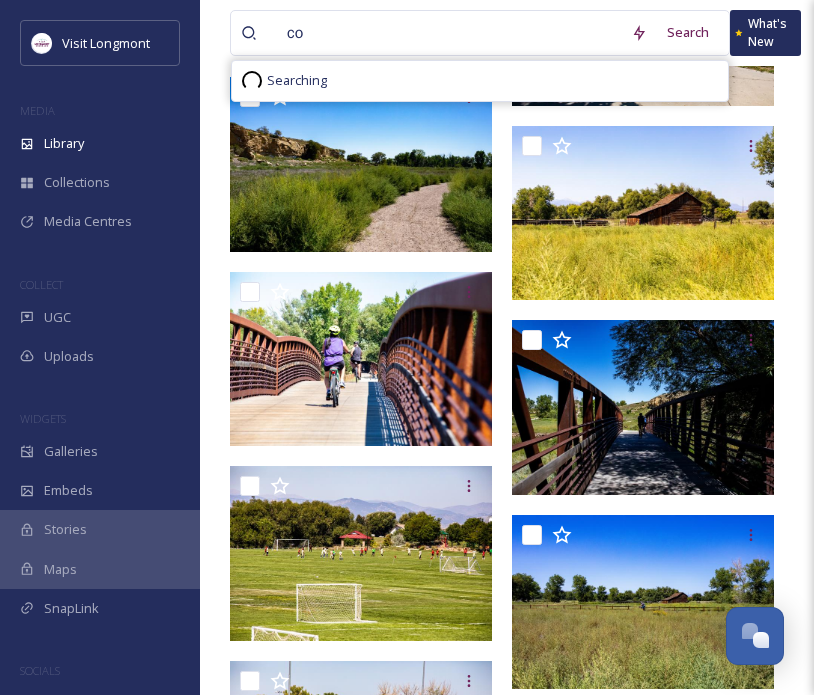 type on "c" 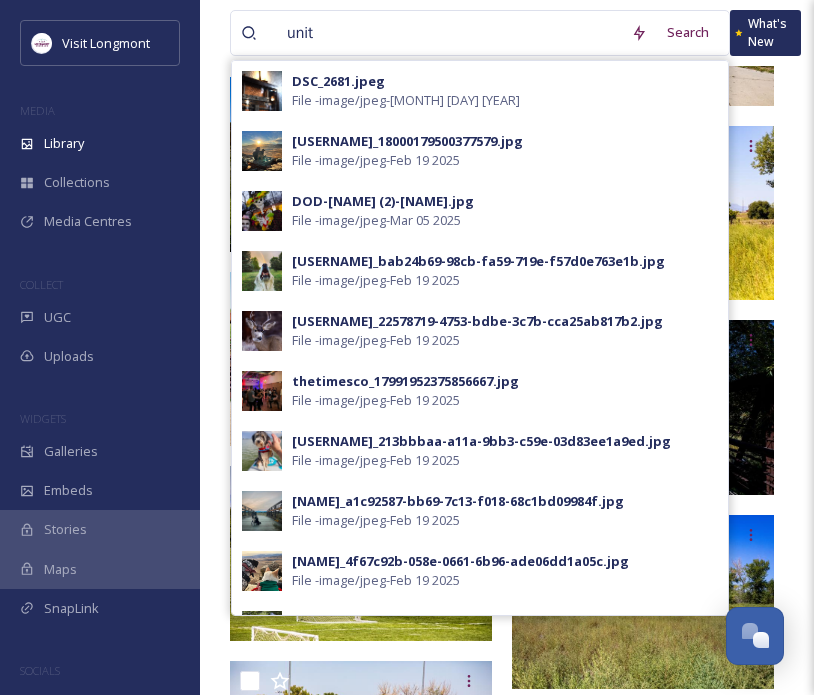 type on "unity" 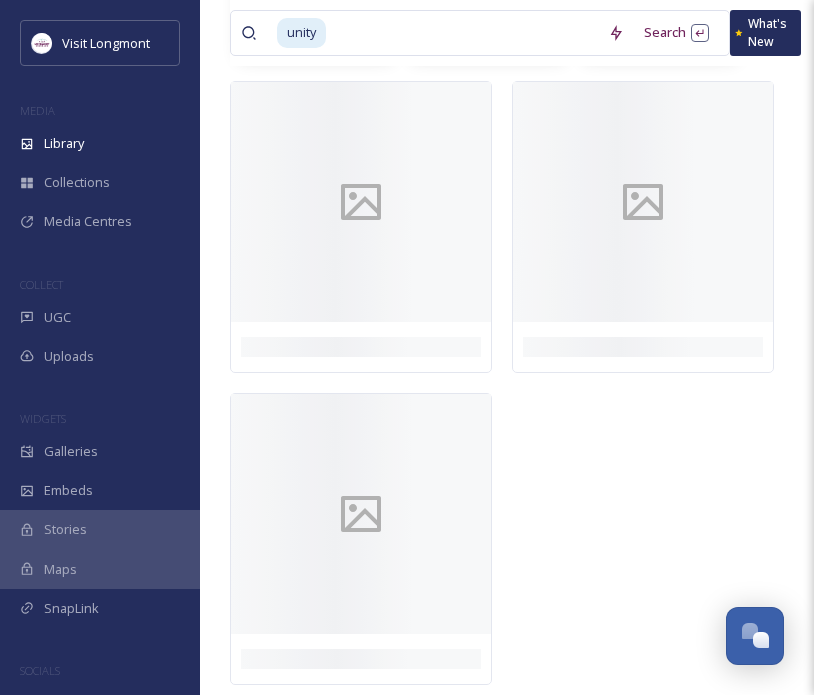 scroll, scrollTop: 0, scrollLeft: 0, axis: both 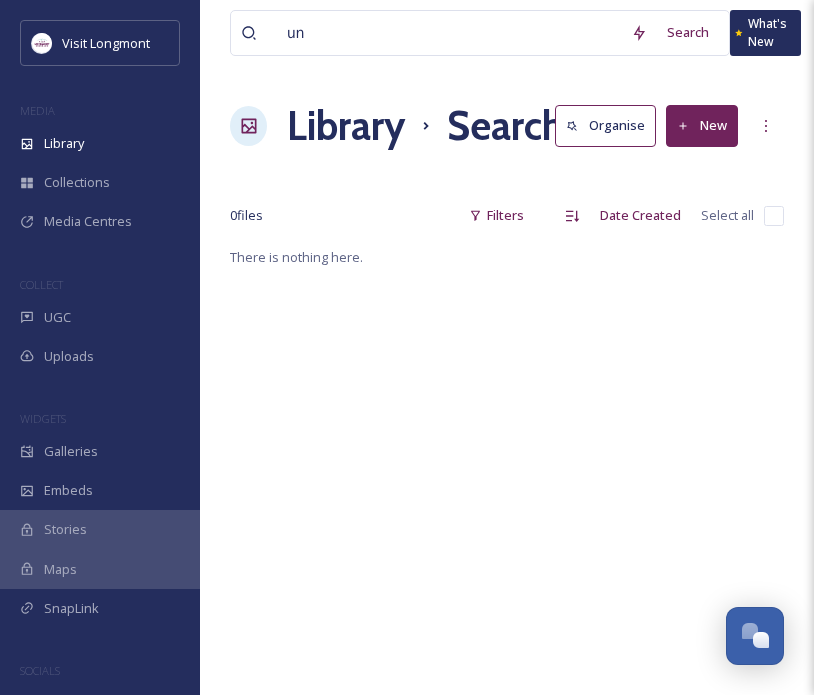 type on "u" 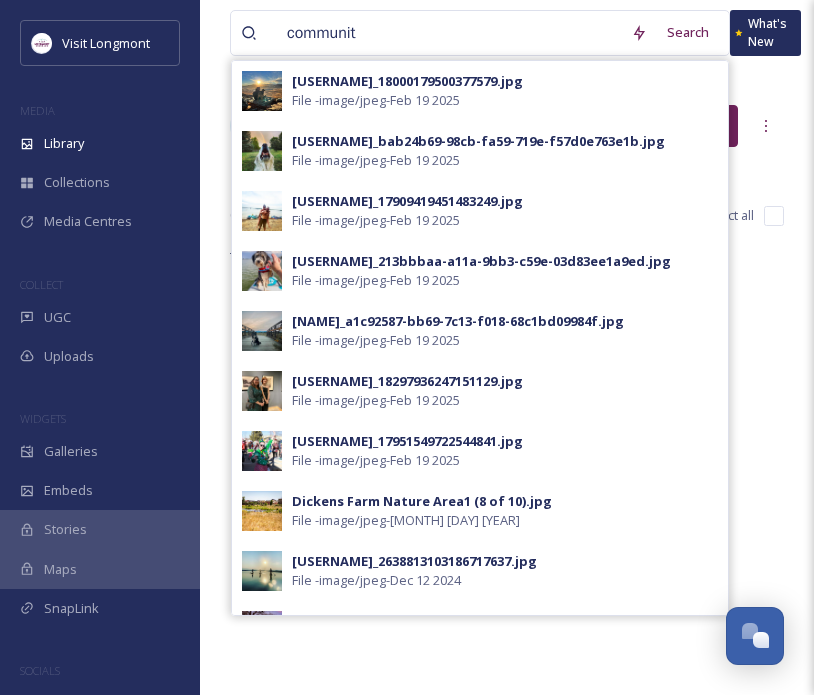 type on "community" 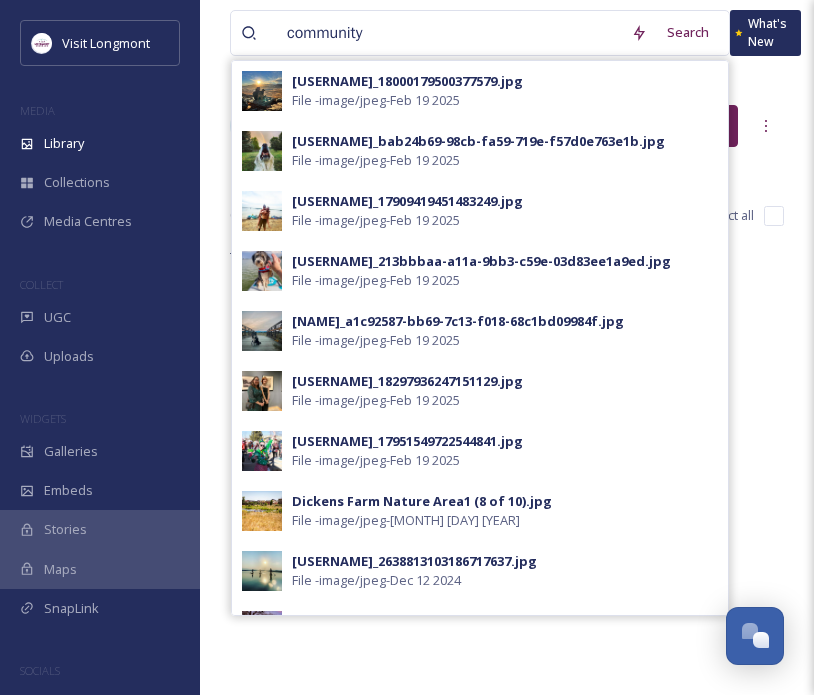 type 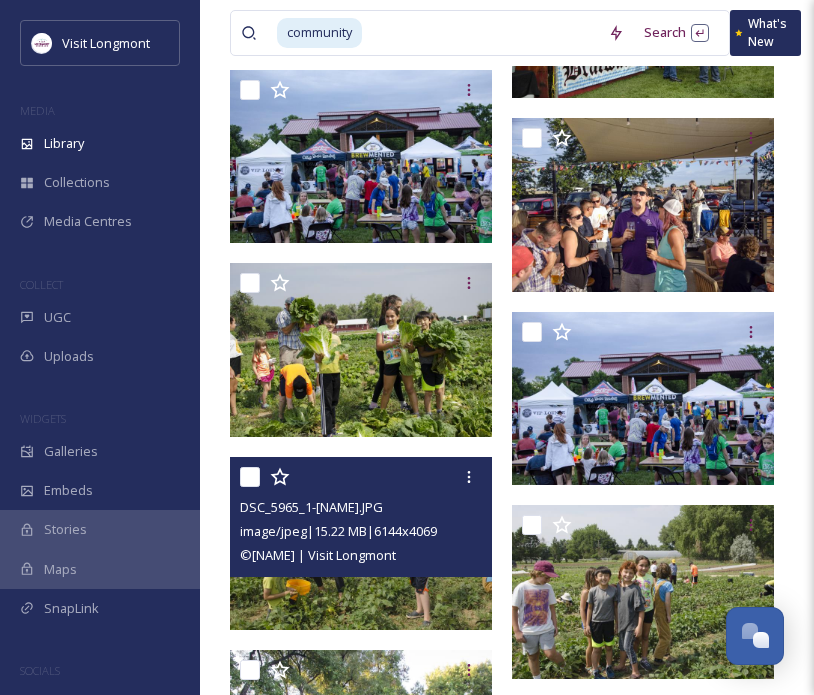 scroll, scrollTop: 4570, scrollLeft: 0, axis: vertical 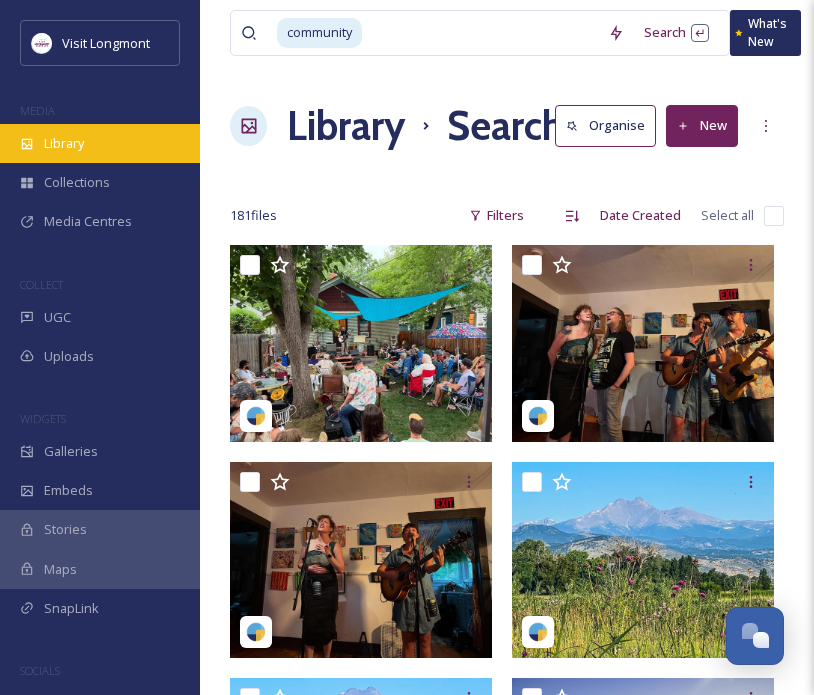 click on "Library" at bounding box center (64, 143) 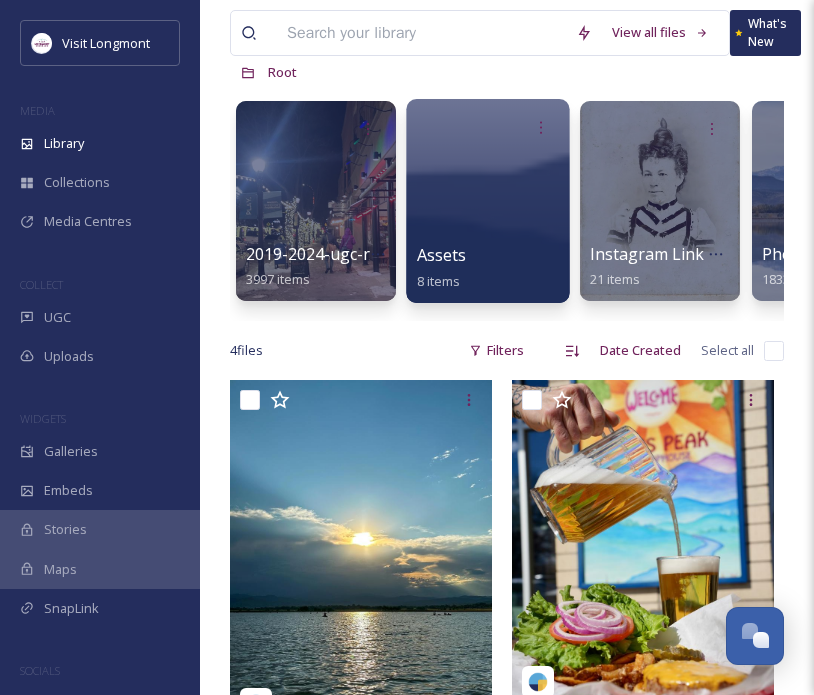 scroll, scrollTop: 0, scrollLeft: 0, axis: both 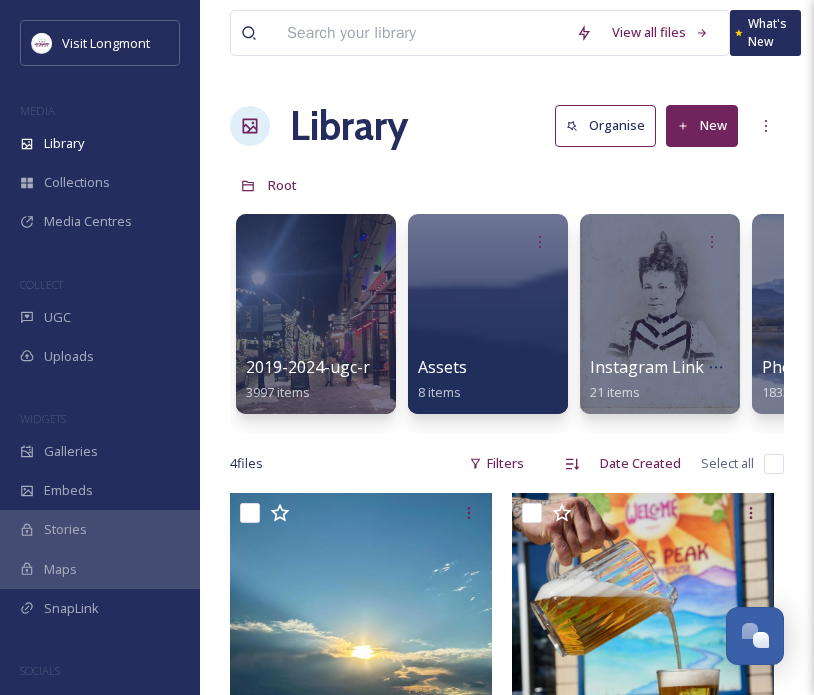 click at bounding box center (421, 33) 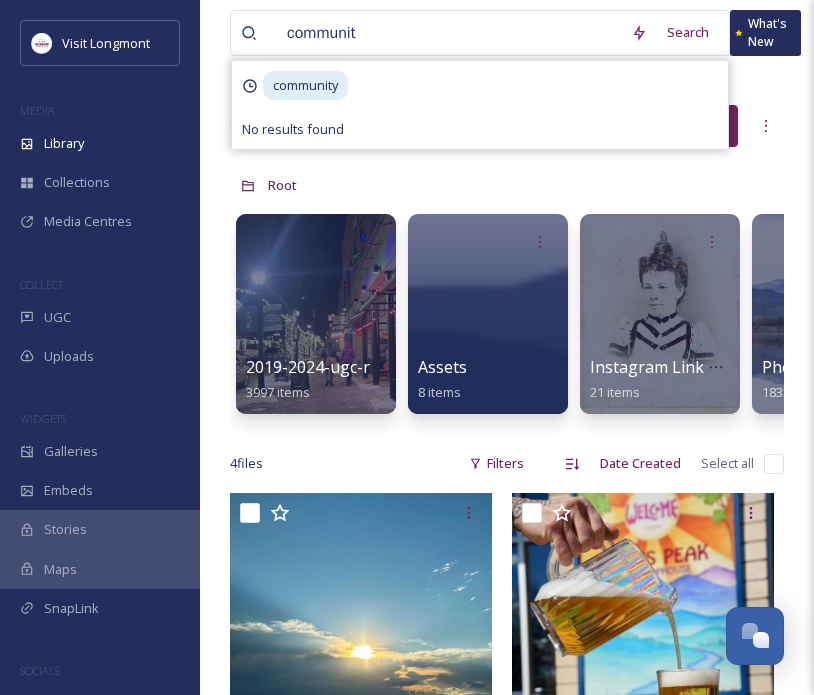 type on "community" 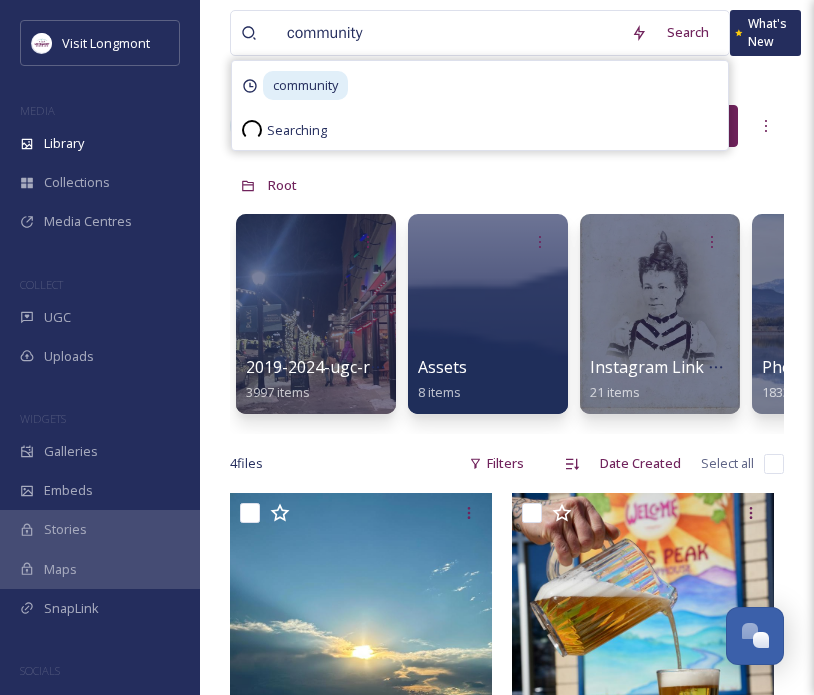 type 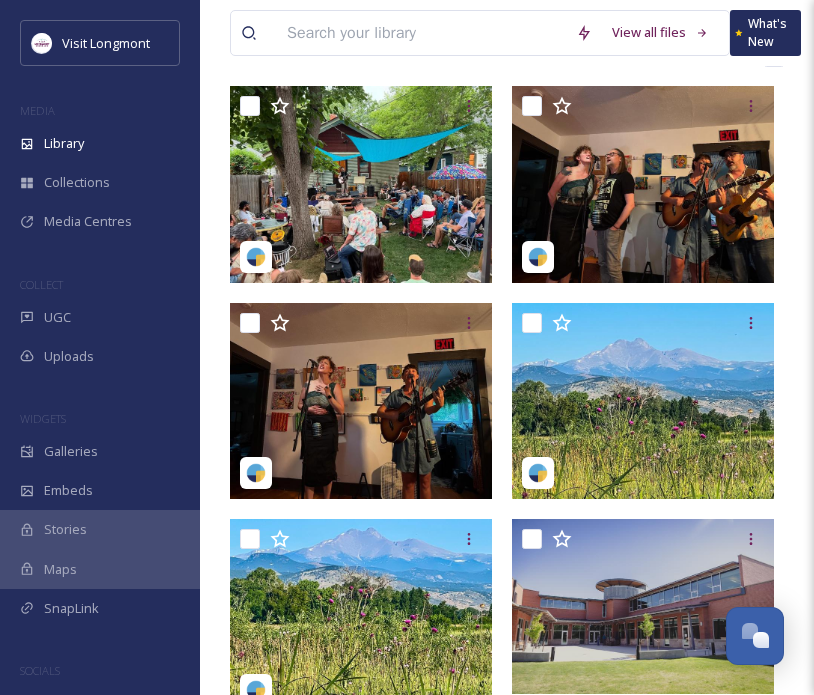 scroll, scrollTop: 165, scrollLeft: 0, axis: vertical 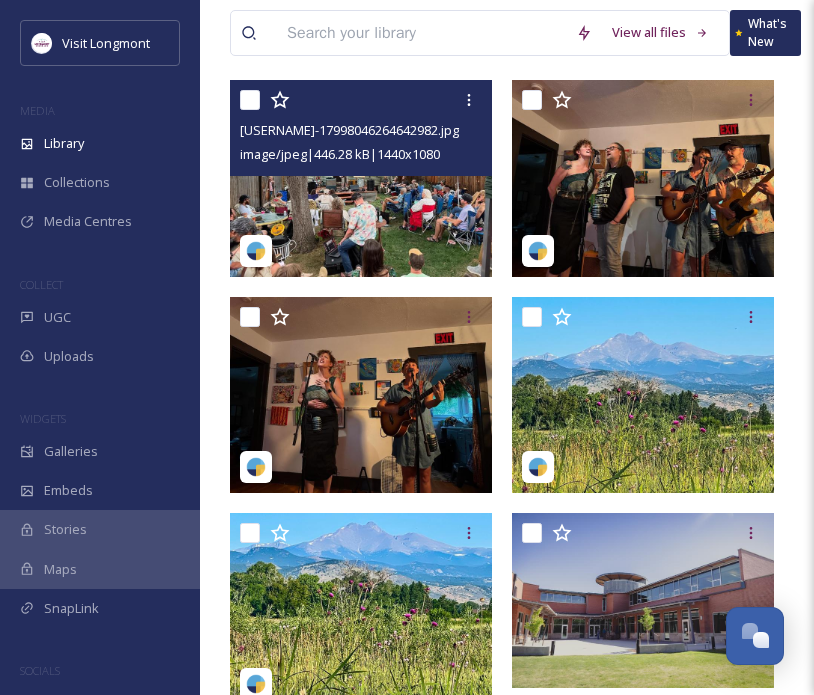 click at bounding box center [361, 178] 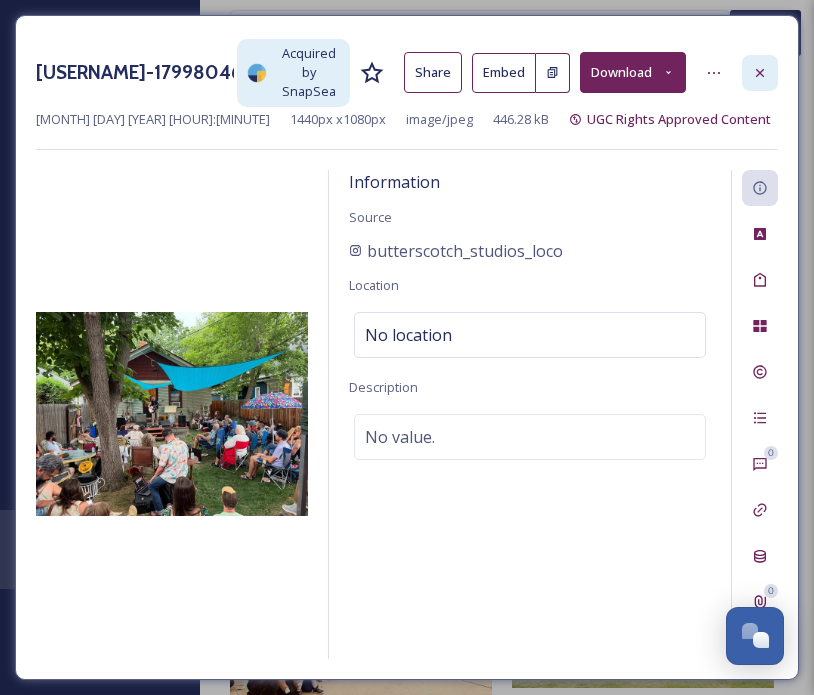 click 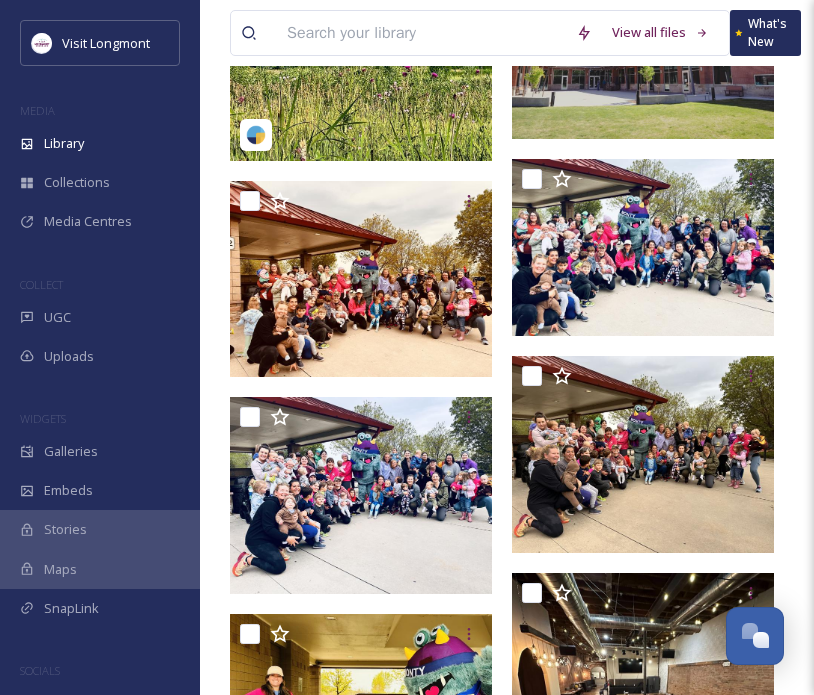 scroll, scrollTop: 0, scrollLeft: 0, axis: both 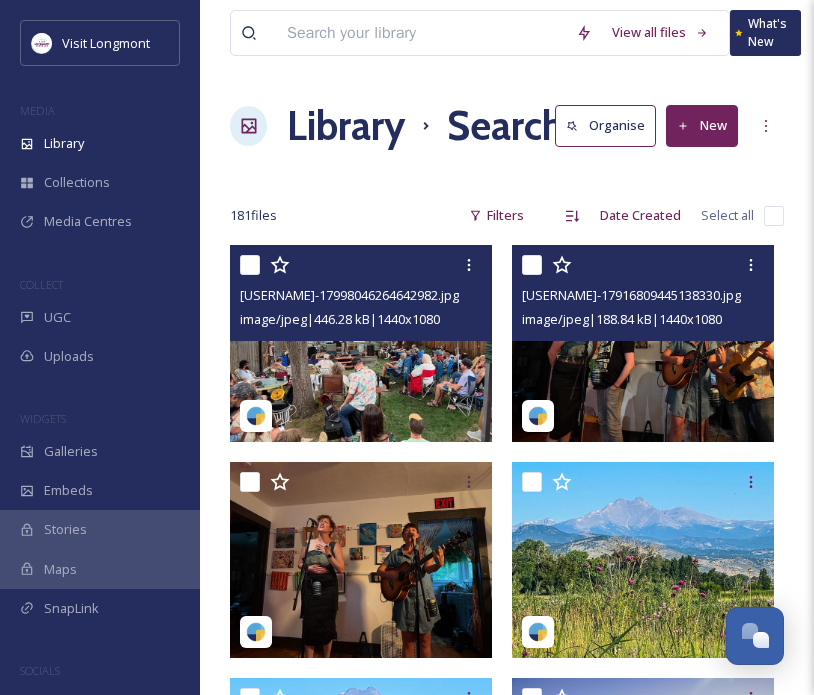 click at bounding box center [643, 343] 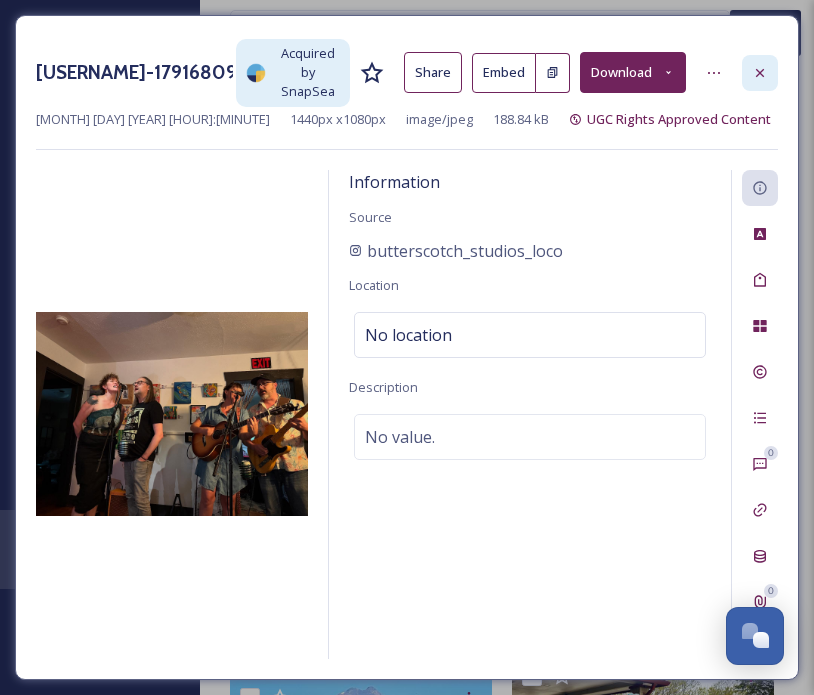click 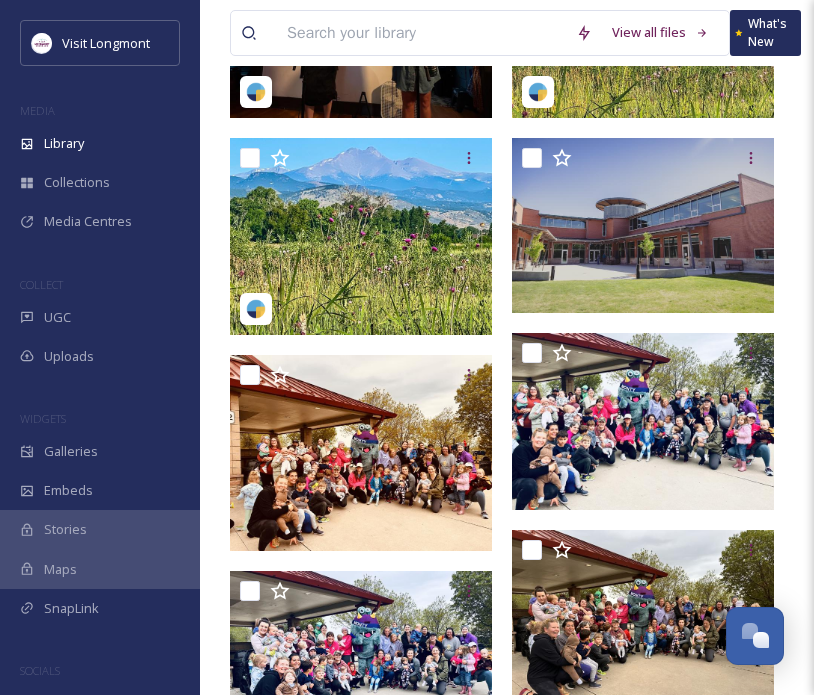 scroll, scrollTop: 687, scrollLeft: 0, axis: vertical 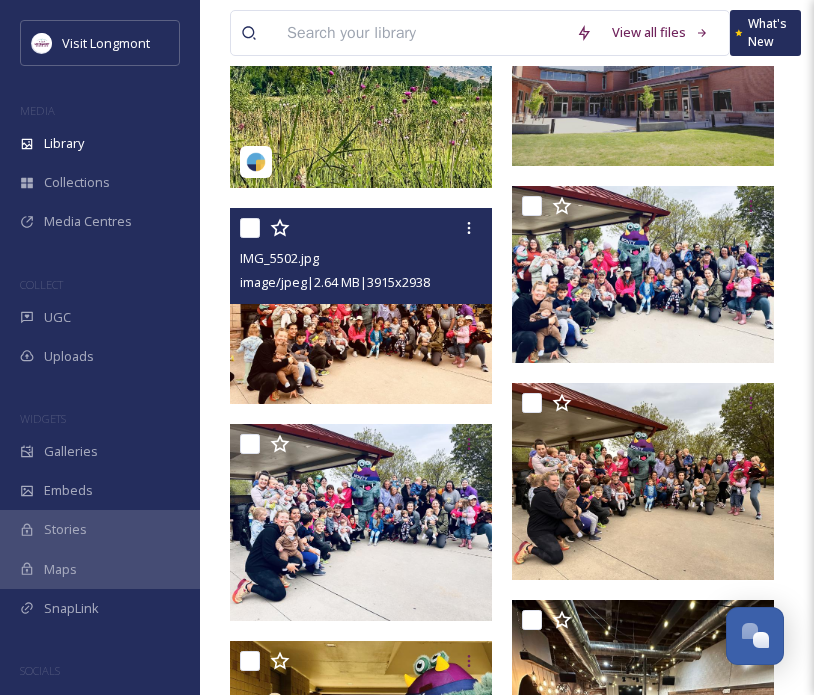 click at bounding box center [361, 306] 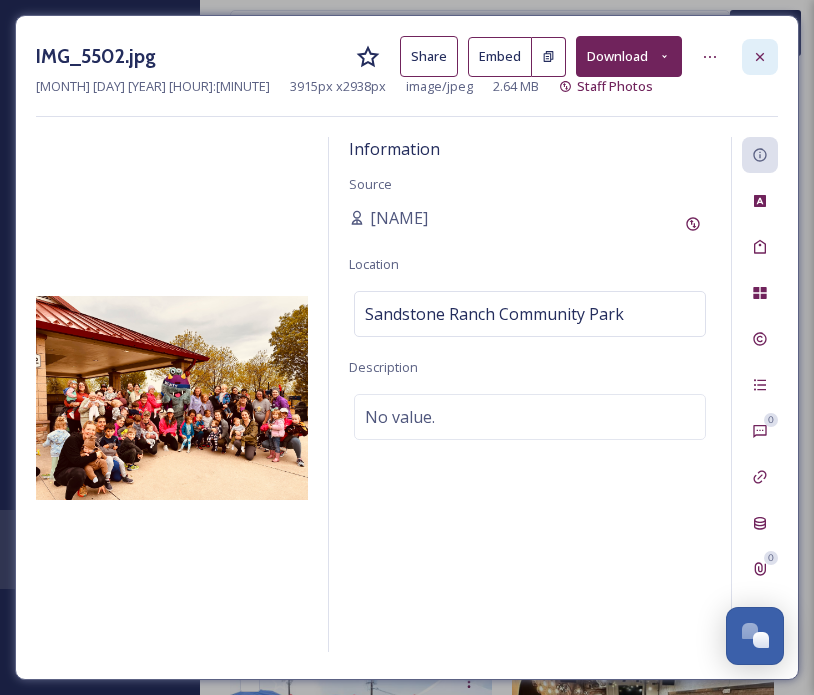 click at bounding box center (760, 57) 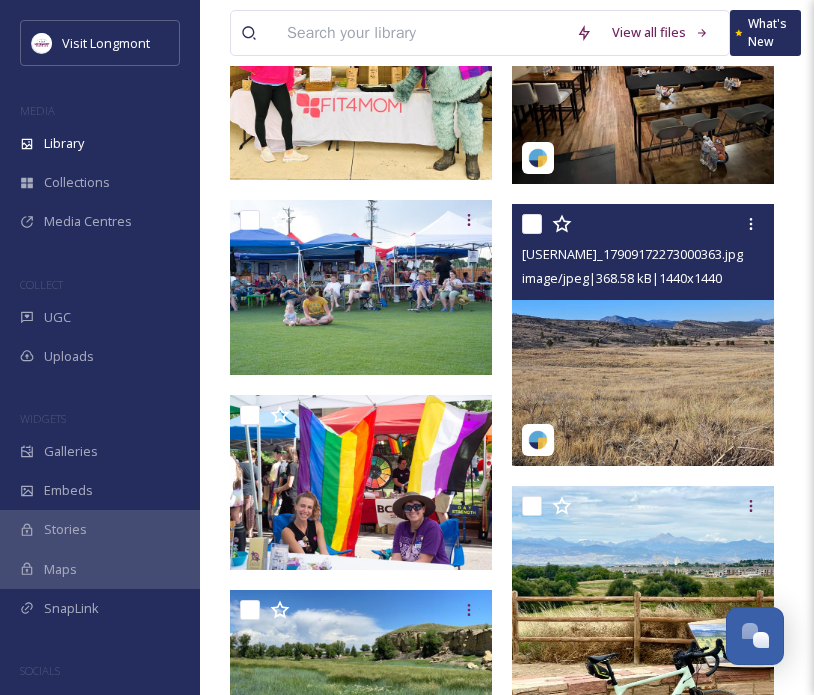 scroll, scrollTop: 1391, scrollLeft: 0, axis: vertical 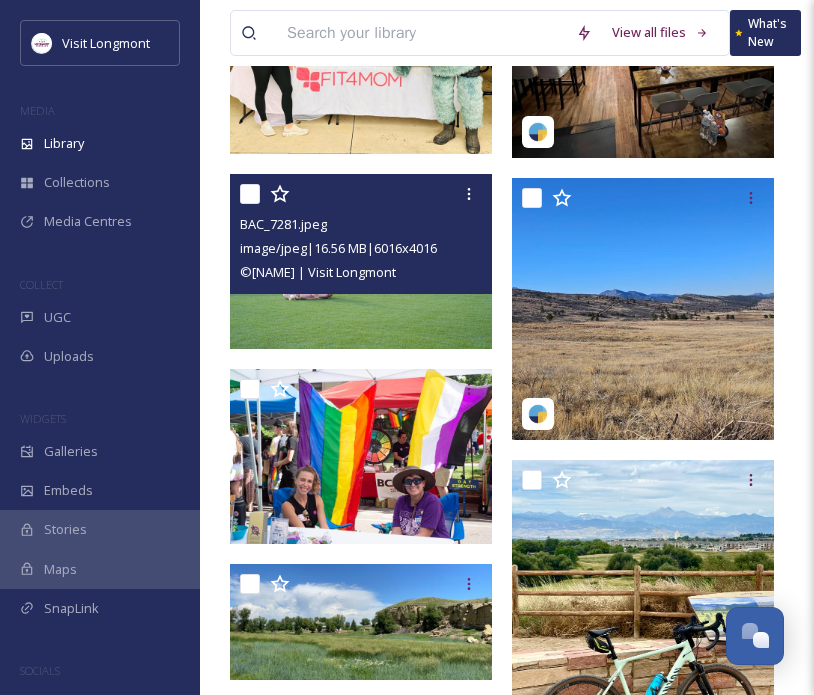 click on "BAC_7281.jpeg image/jpeg  |  16.56 MB  |  6016  x  4016 © [NAME] | Visit Longmont" at bounding box center [361, 234] 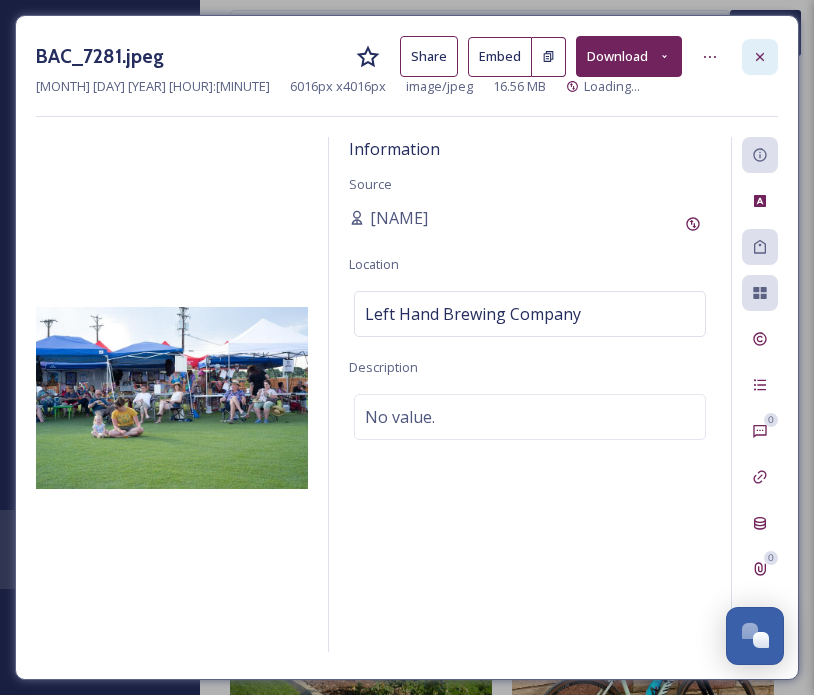 click 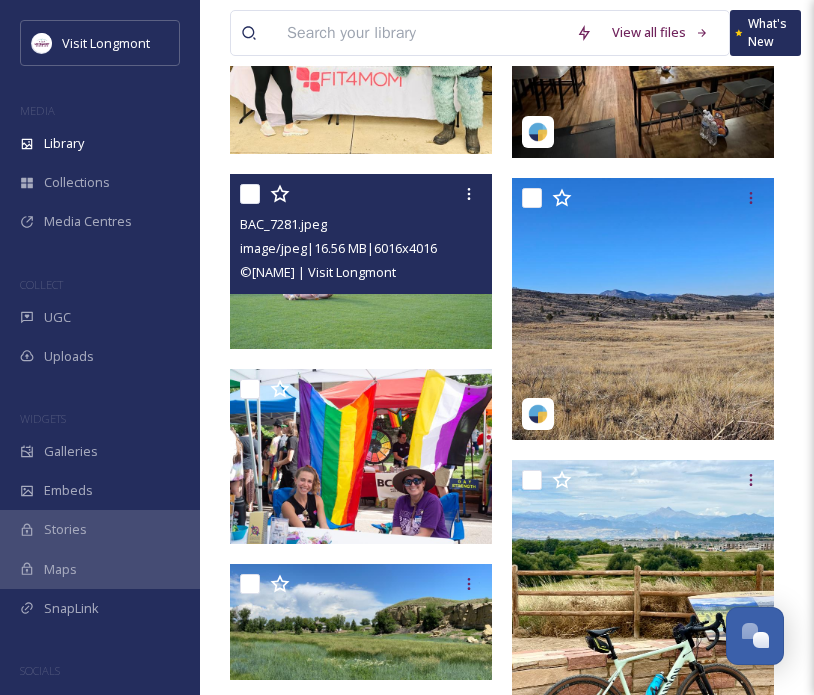 click at bounding box center [421, 33] 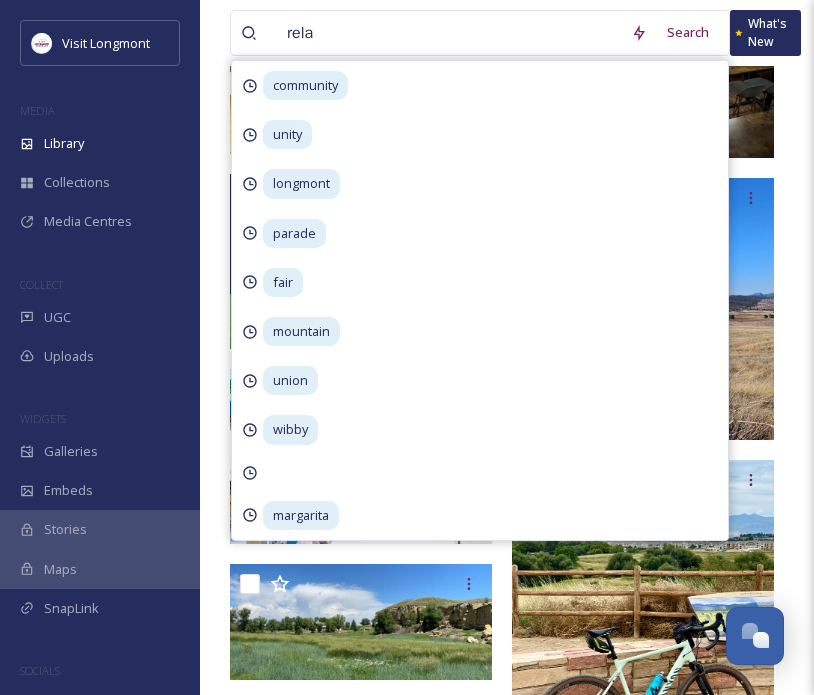 type on "relax" 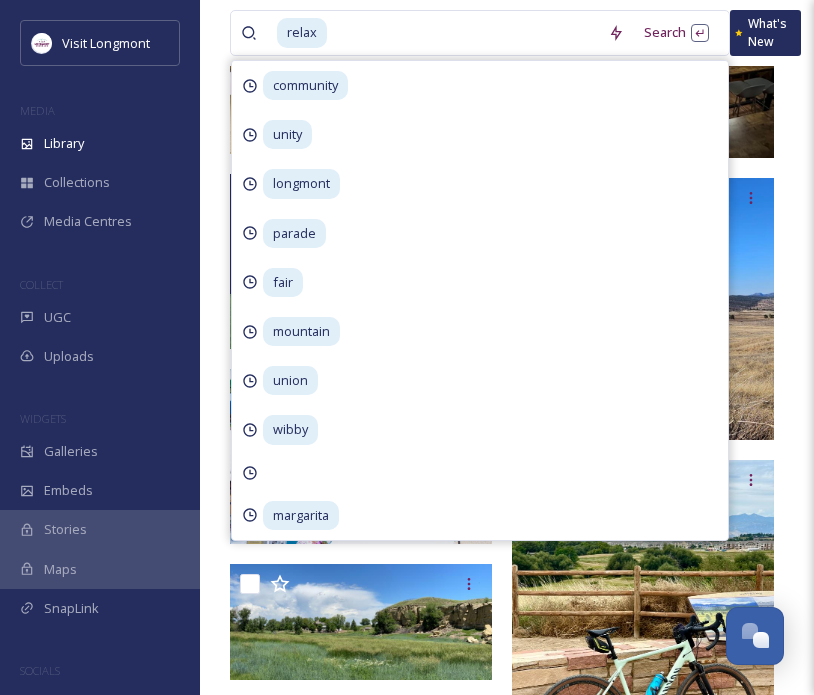 scroll, scrollTop: 0, scrollLeft: 0, axis: both 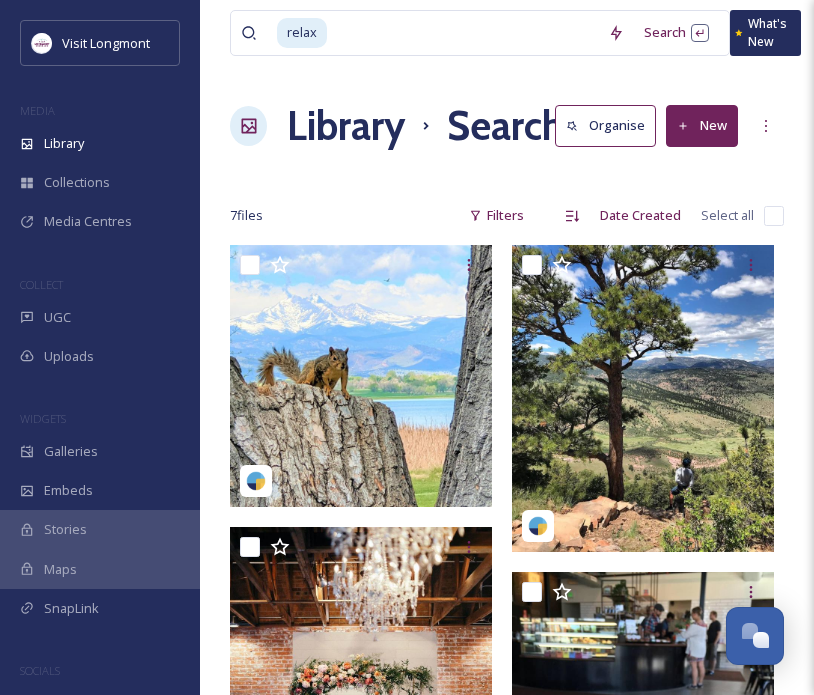 click on "relax Search What's New [NAME] Library Search Organise New Your Selections There is nothing here. 7  file s Filters Date Created Select all You've reached the end" at bounding box center [507, 755] 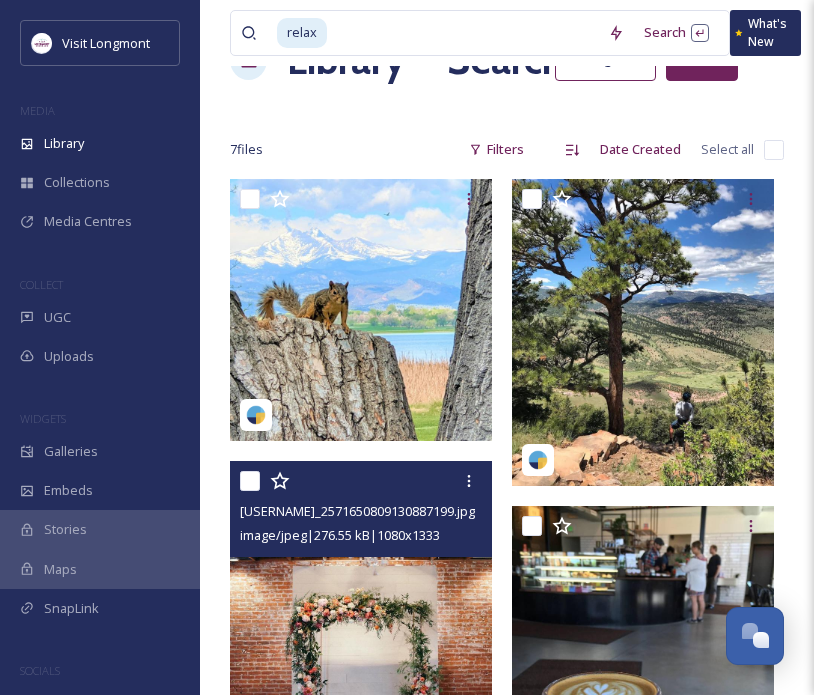 scroll, scrollTop: 70, scrollLeft: 0, axis: vertical 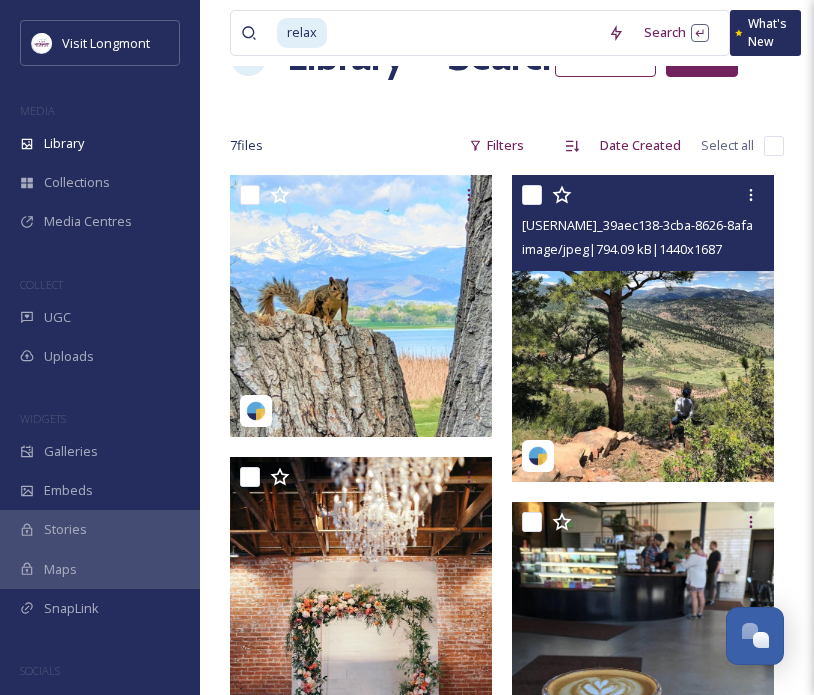 click at bounding box center [643, 328] 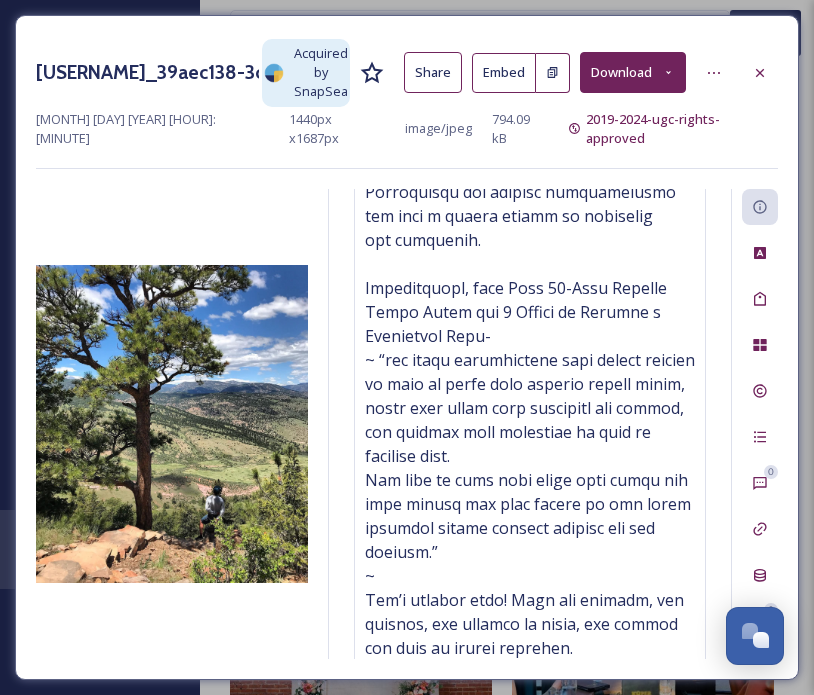 scroll, scrollTop: 529, scrollLeft: 0, axis: vertical 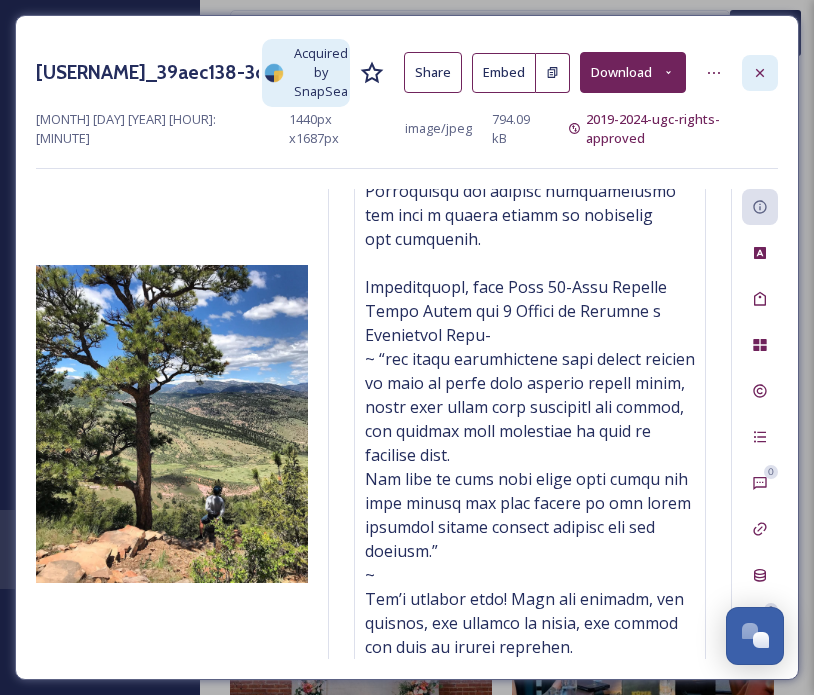 click at bounding box center (760, 73) 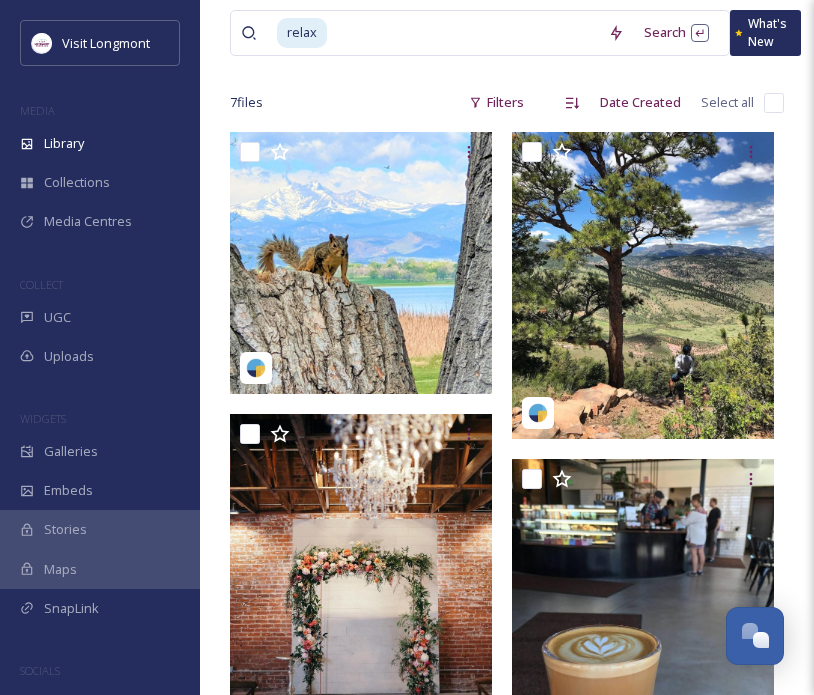 scroll, scrollTop: 0, scrollLeft: 0, axis: both 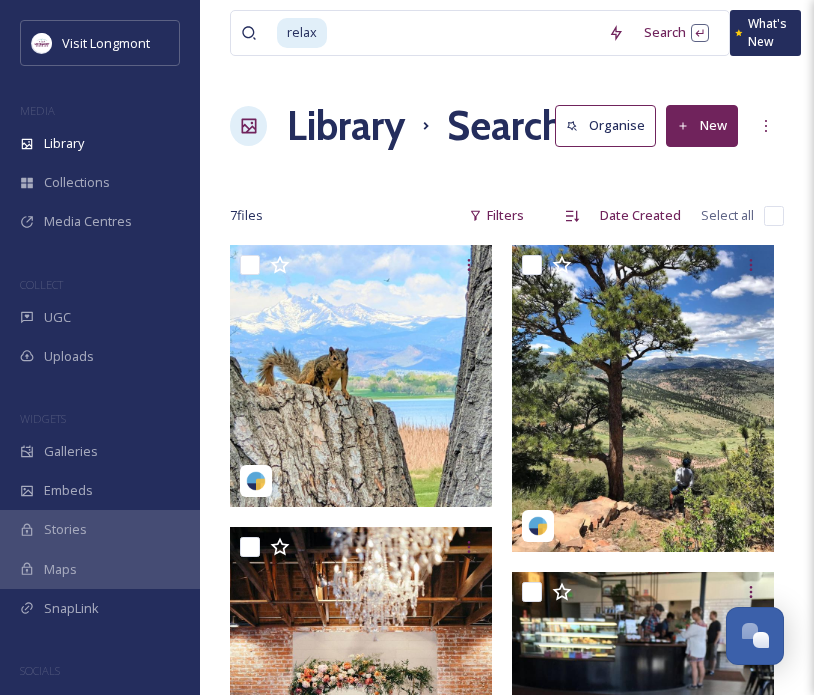 click at bounding box center [463, 33] 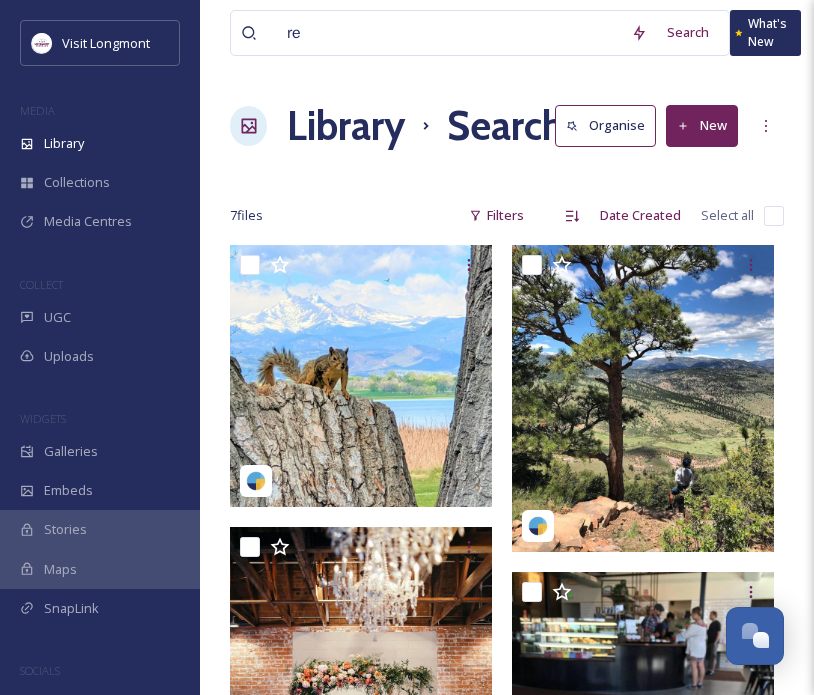 type on "r" 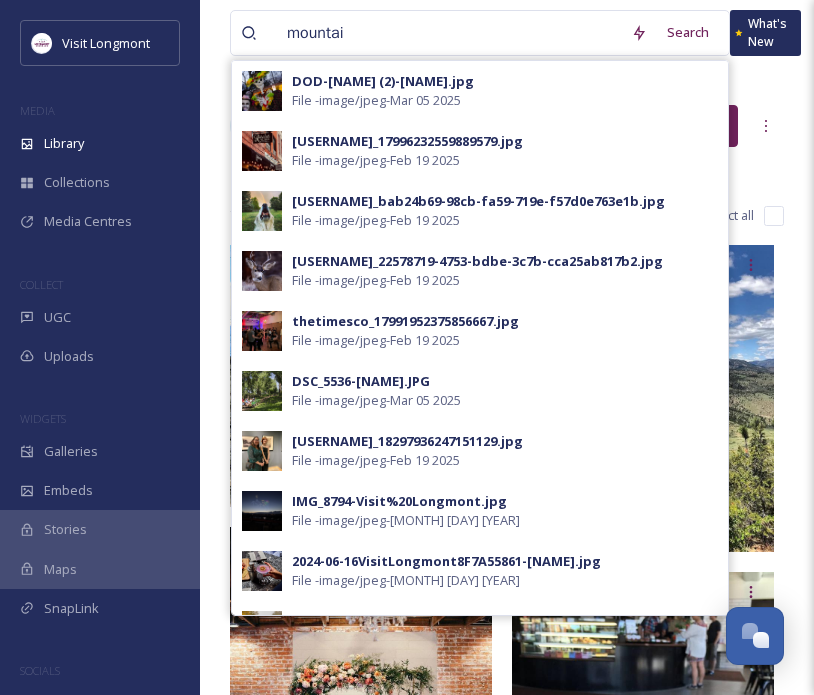 type on "mountain" 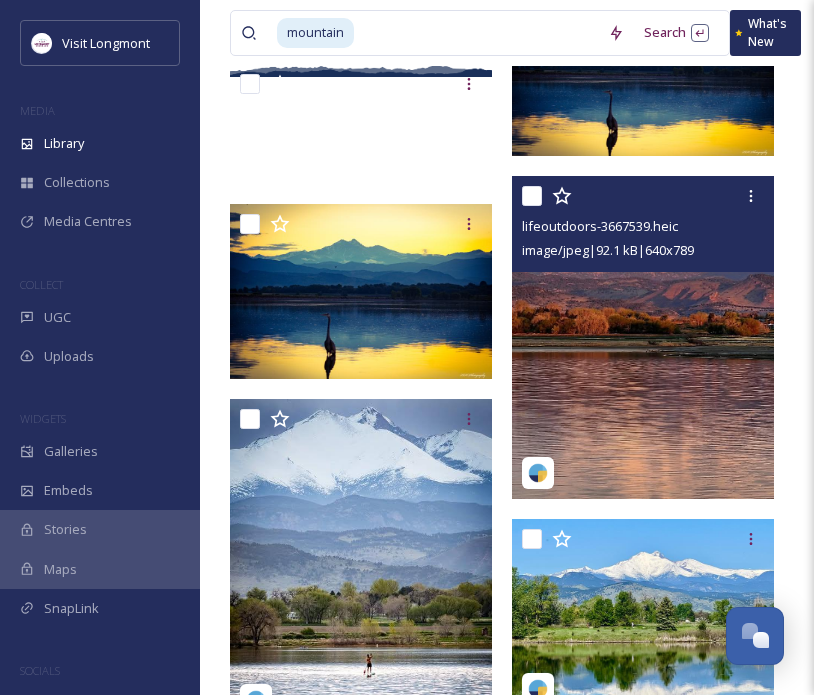 scroll, scrollTop: 1434, scrollLeft: 0, axis: vertical 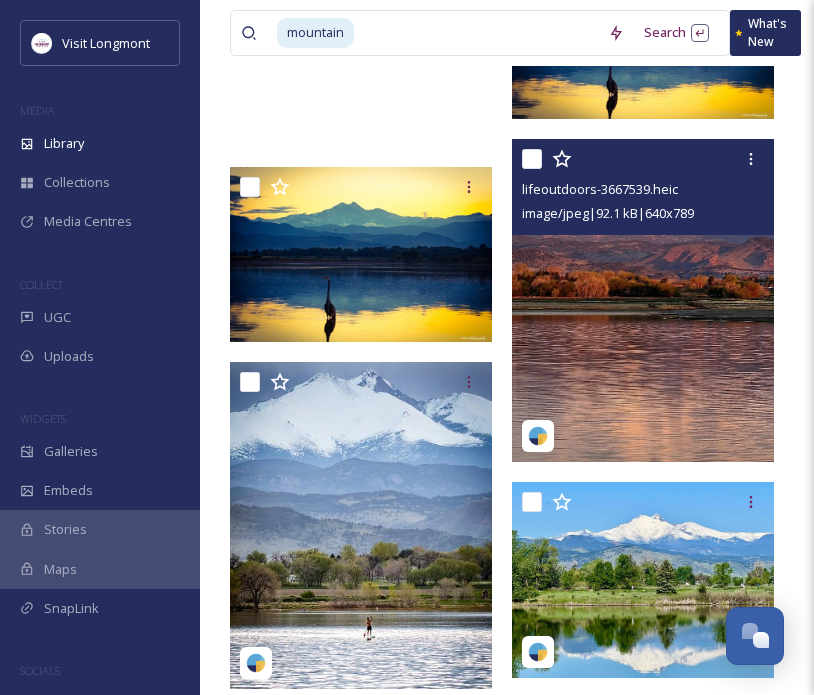 type 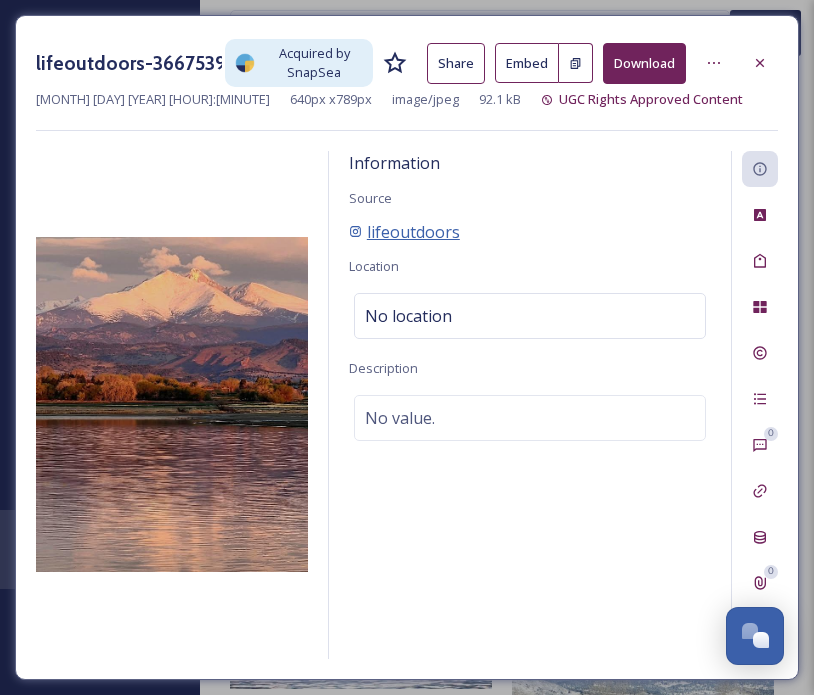 click on "lifeoutdoors" at bounding box center (413, 232) 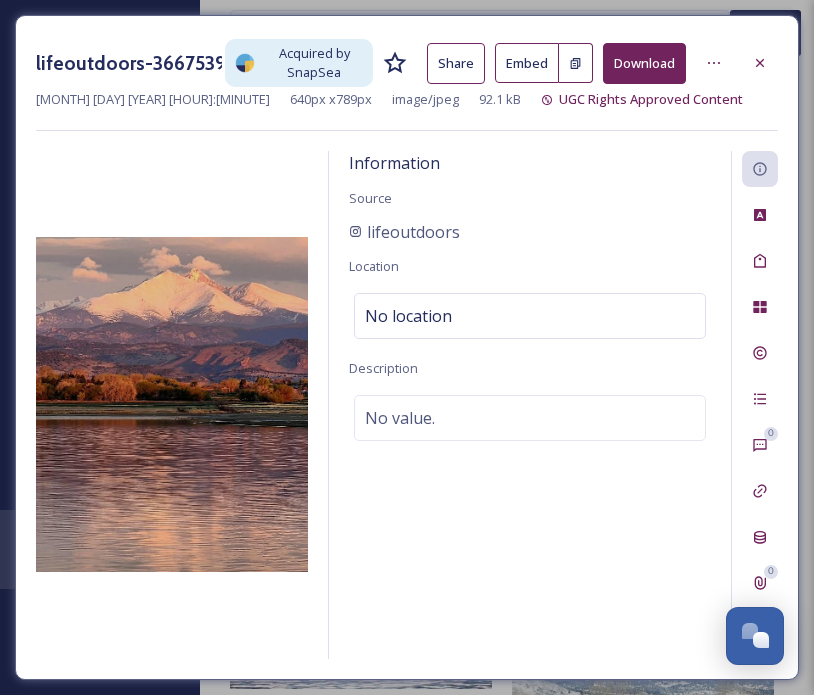 click on "Download" at bounding box center (644, 63) 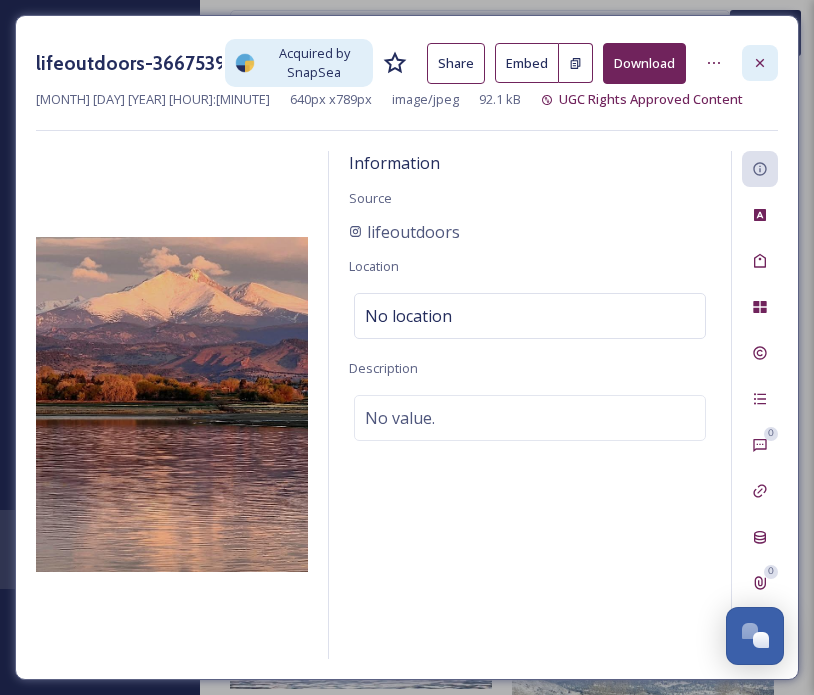 click 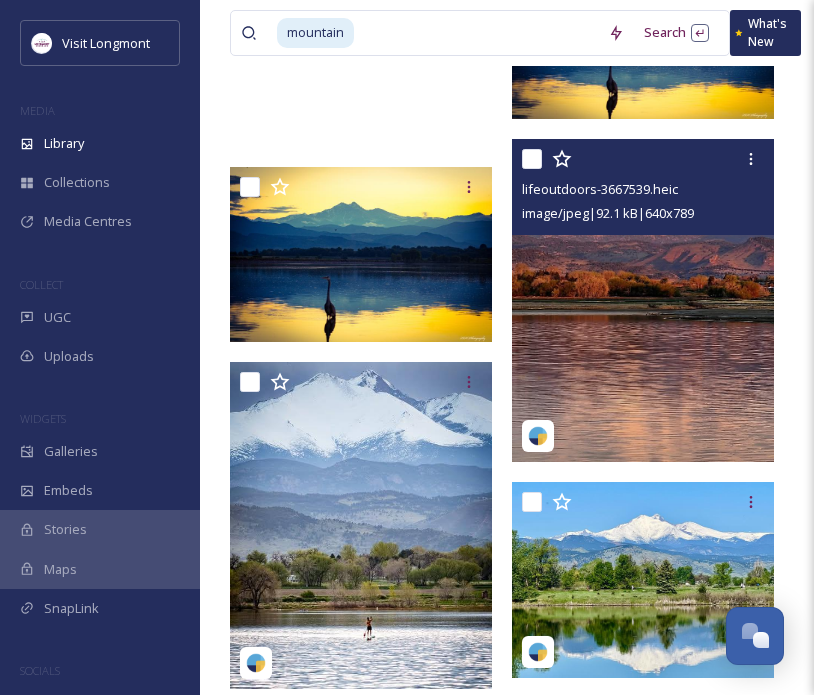 click on "mountain" at bounding box center (315, 32) 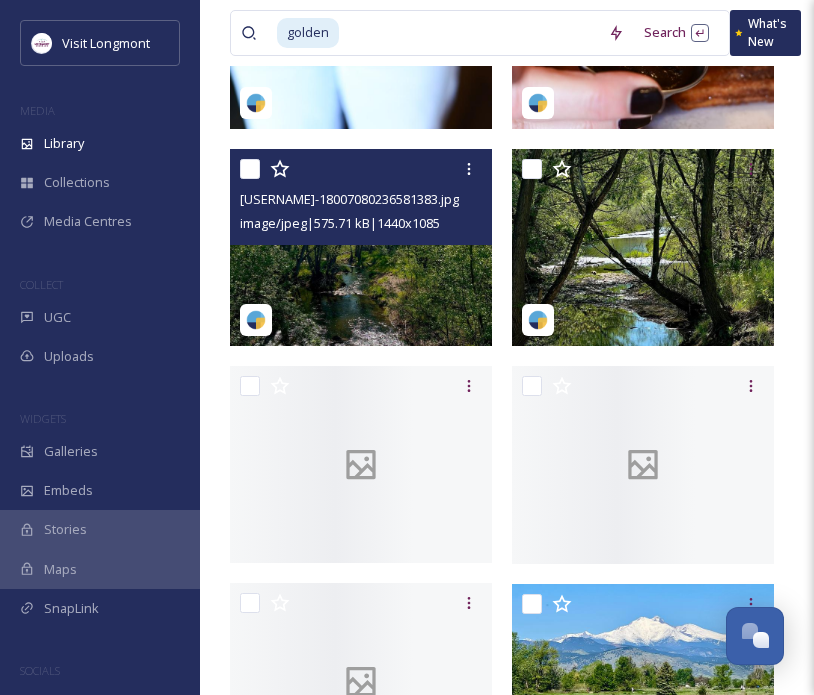 scroll, scrollTop: 480, scrollLeft: 0, axis: vertical 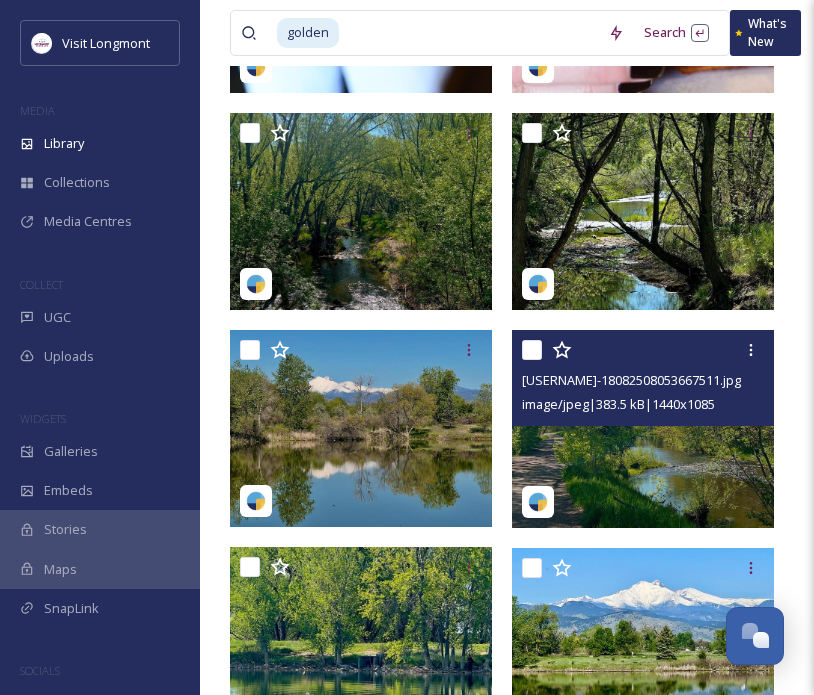 click at bounding box center (643, 429) 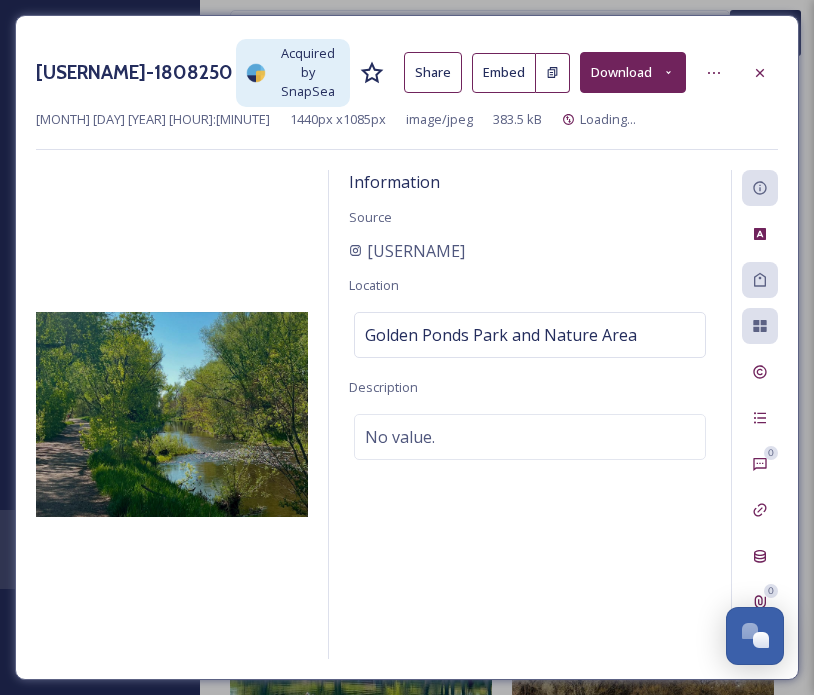 click on "Download" at bounding box center [633, 72] 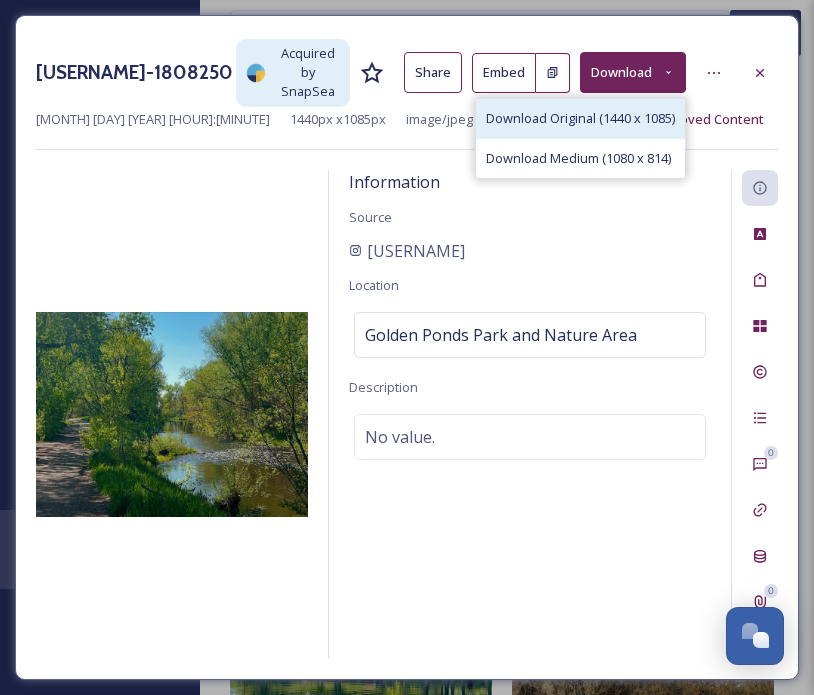 click on "Download Original (1440 x 1085)" at bounding box center (580, 118) 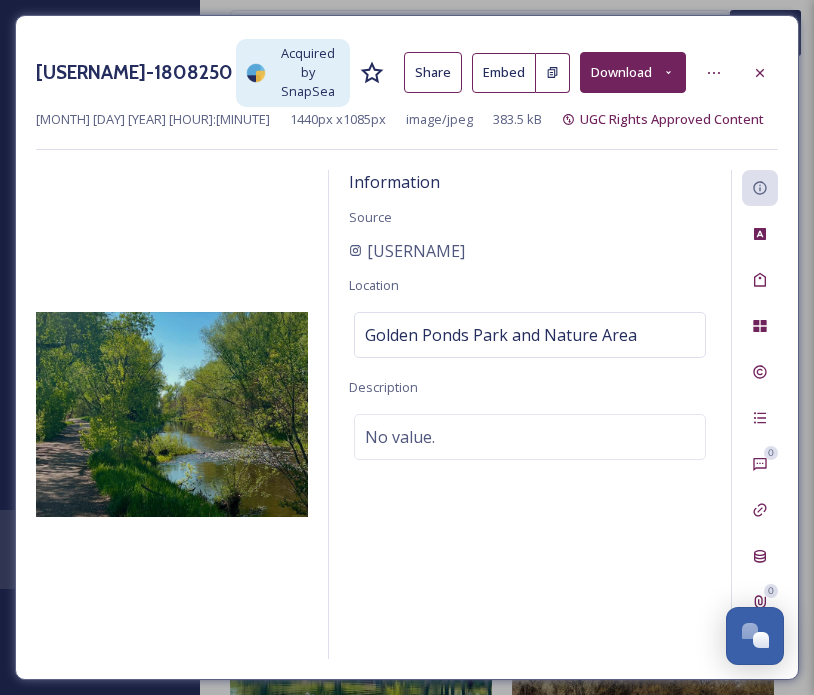 click on "Download" at bounding box center [633, 72] 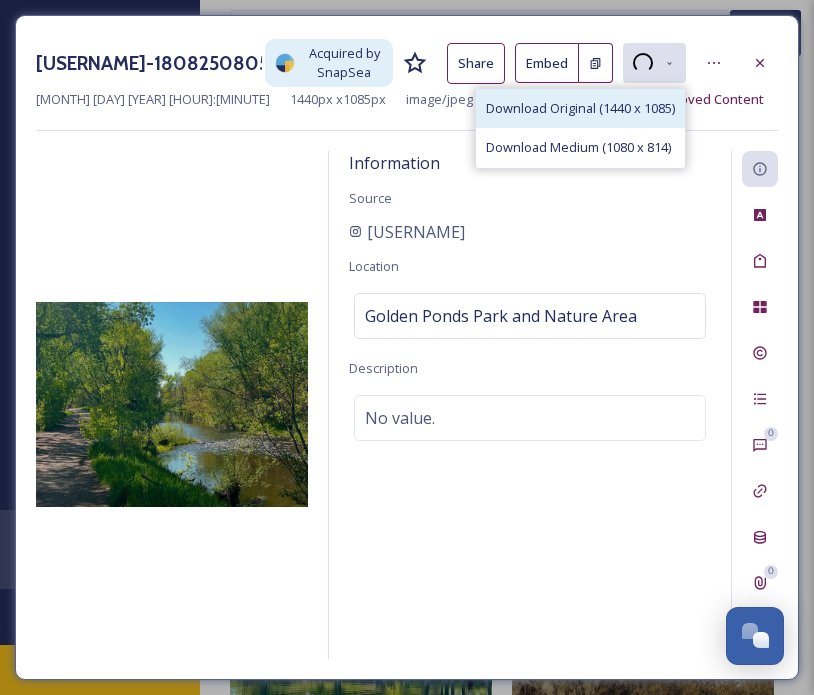 click on "Download Original (1440 x 1085)" at bounding box center (580, 108) 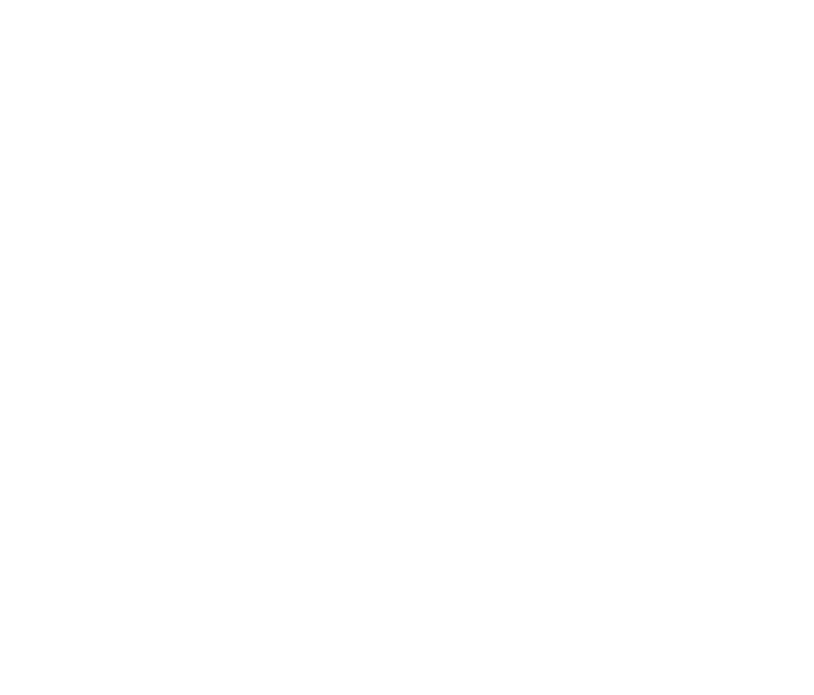 scroll, scrollTop: 0, scrollLeft: 0, axis: both 